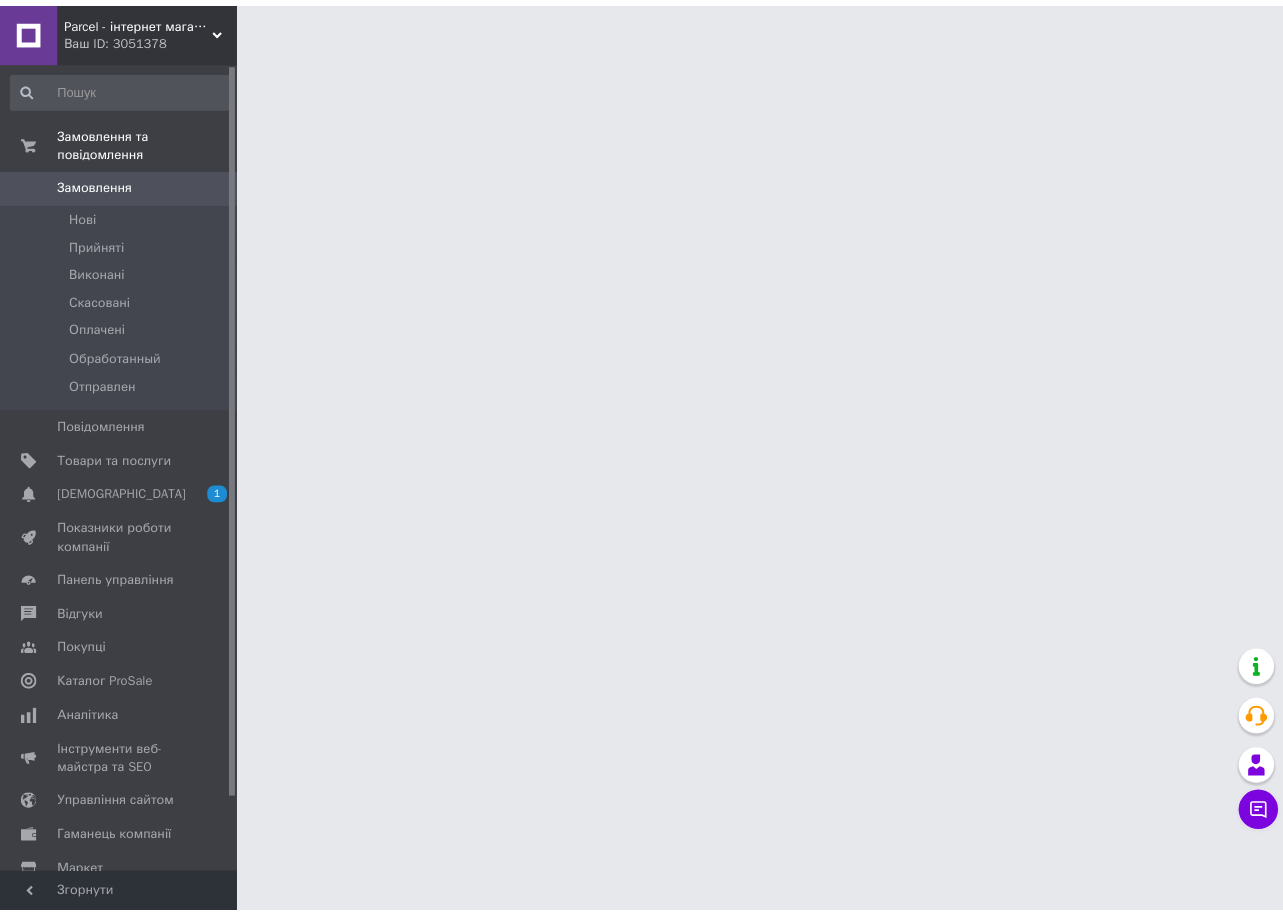 scroll, scrollTop: 0, scrollLeft: 0, axis: both 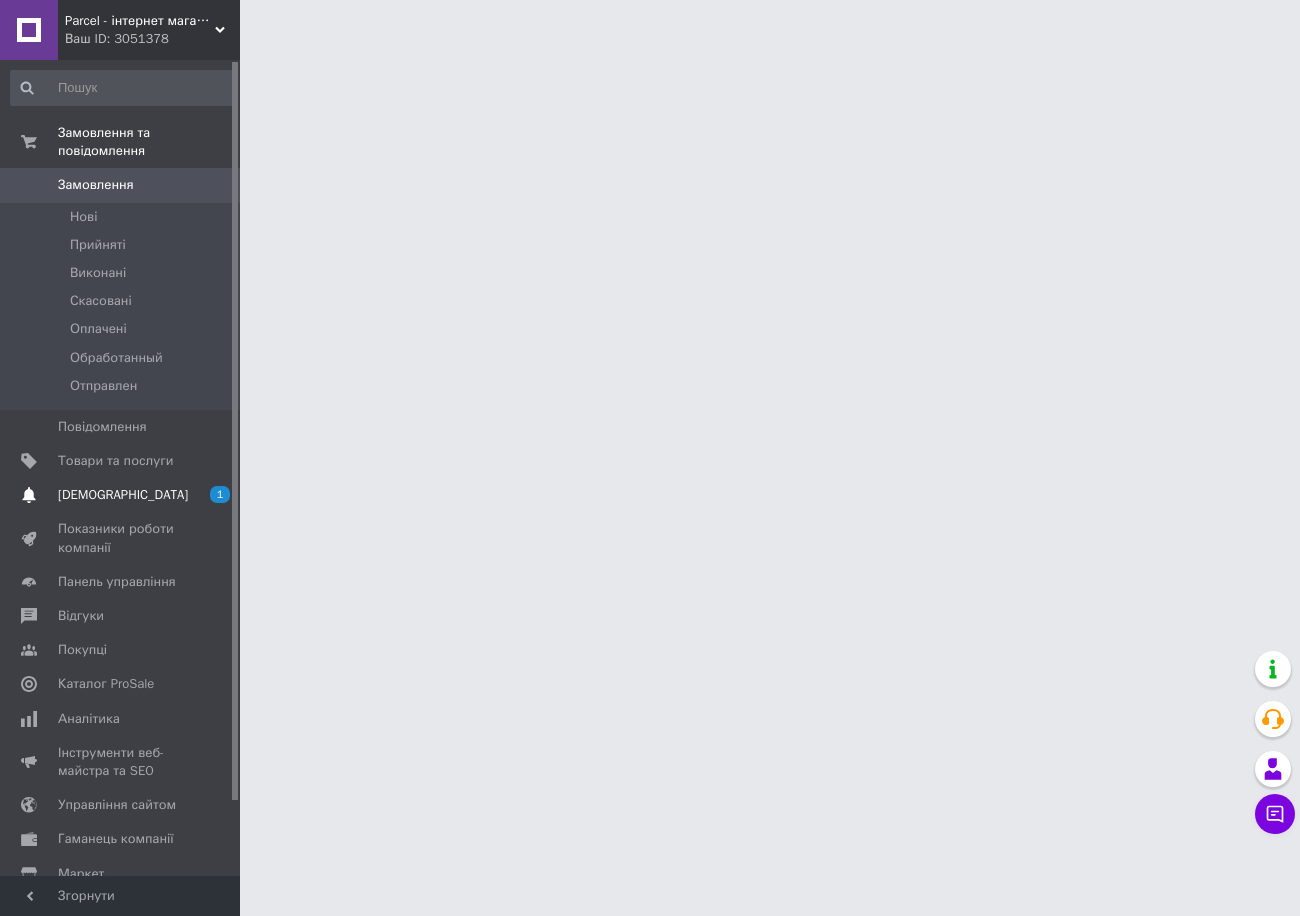 click on "[DEMOGRAPHIC_DATA]" at bounding box center [123, 495] 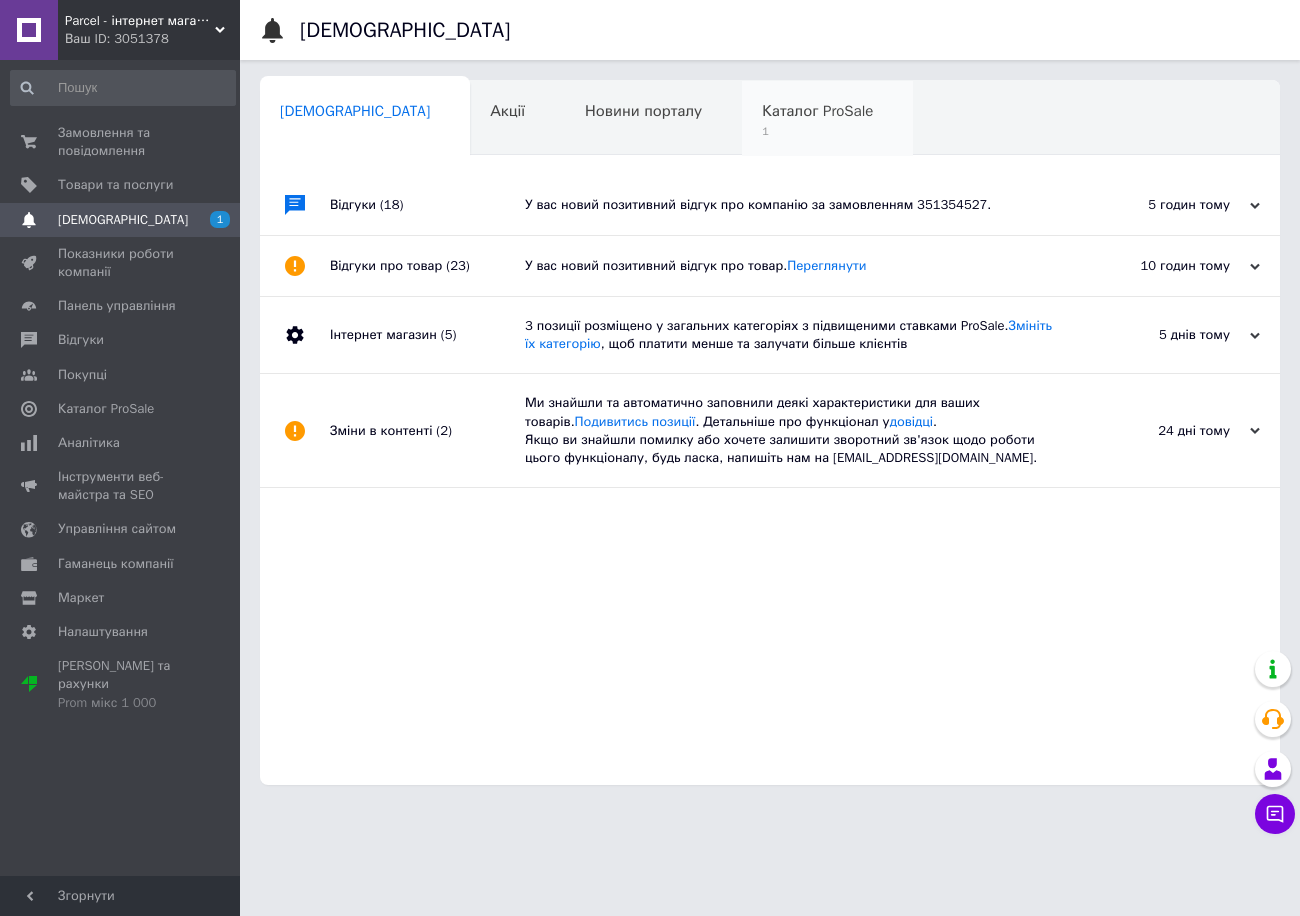 click on "1" at bounding box center [817, 131] 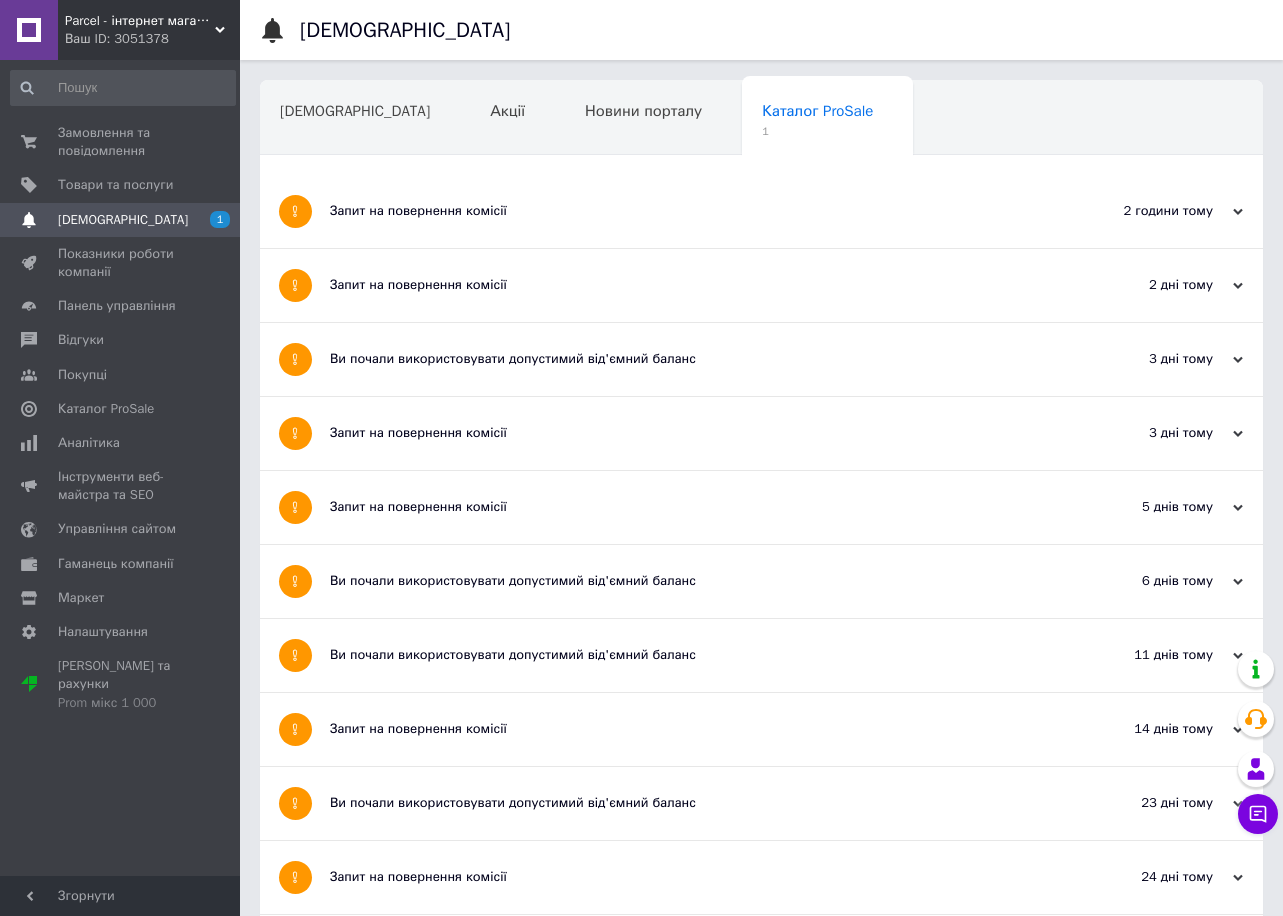 click on "Запит на повернення комісії" at bounding box center (686, 211) 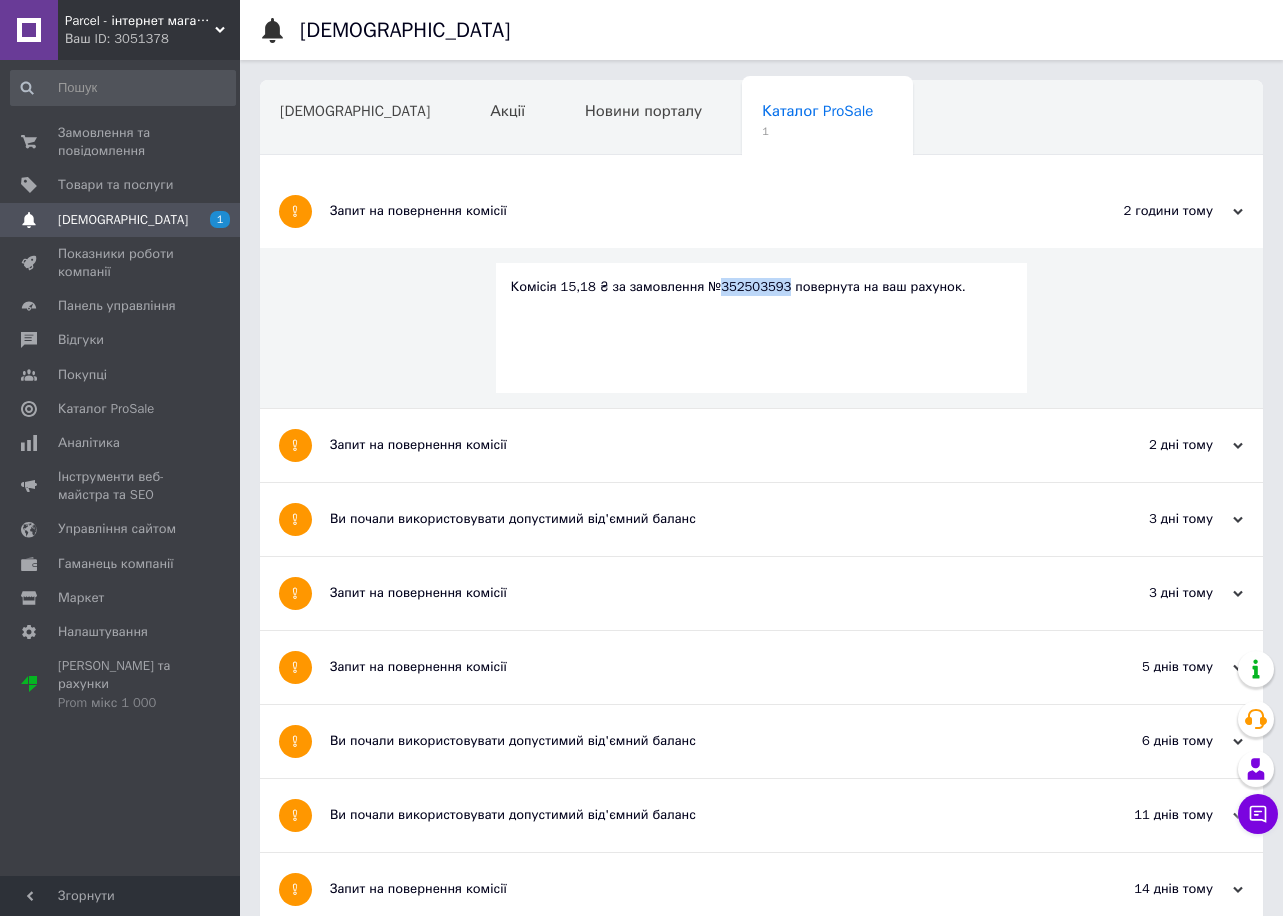 drag, startPoint x: 708, startPoint y: 290, endPoint x: 767, endPoint y: 290, distance: 59 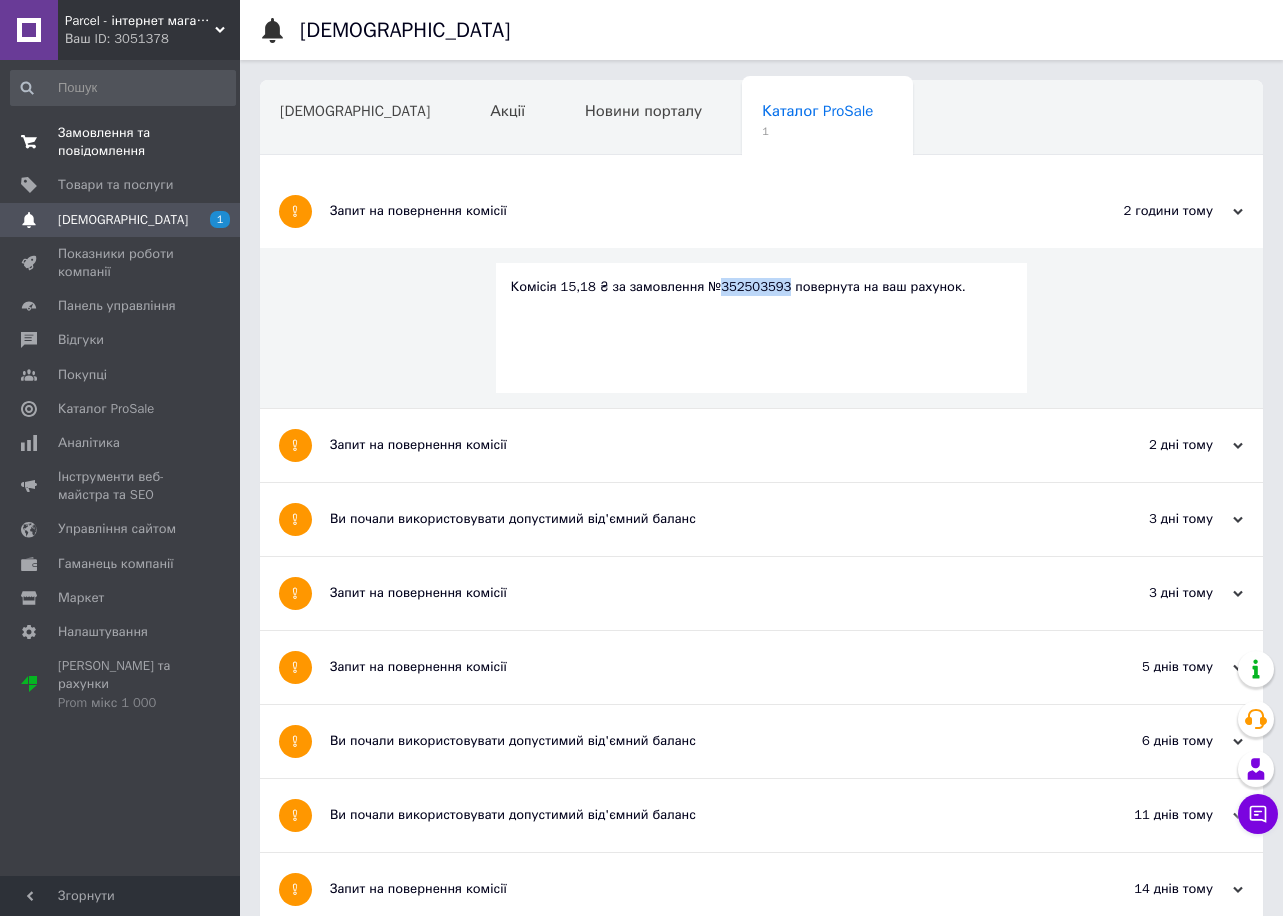 click on "Замовлення та повідомлення" at bounding box center [121, 142] 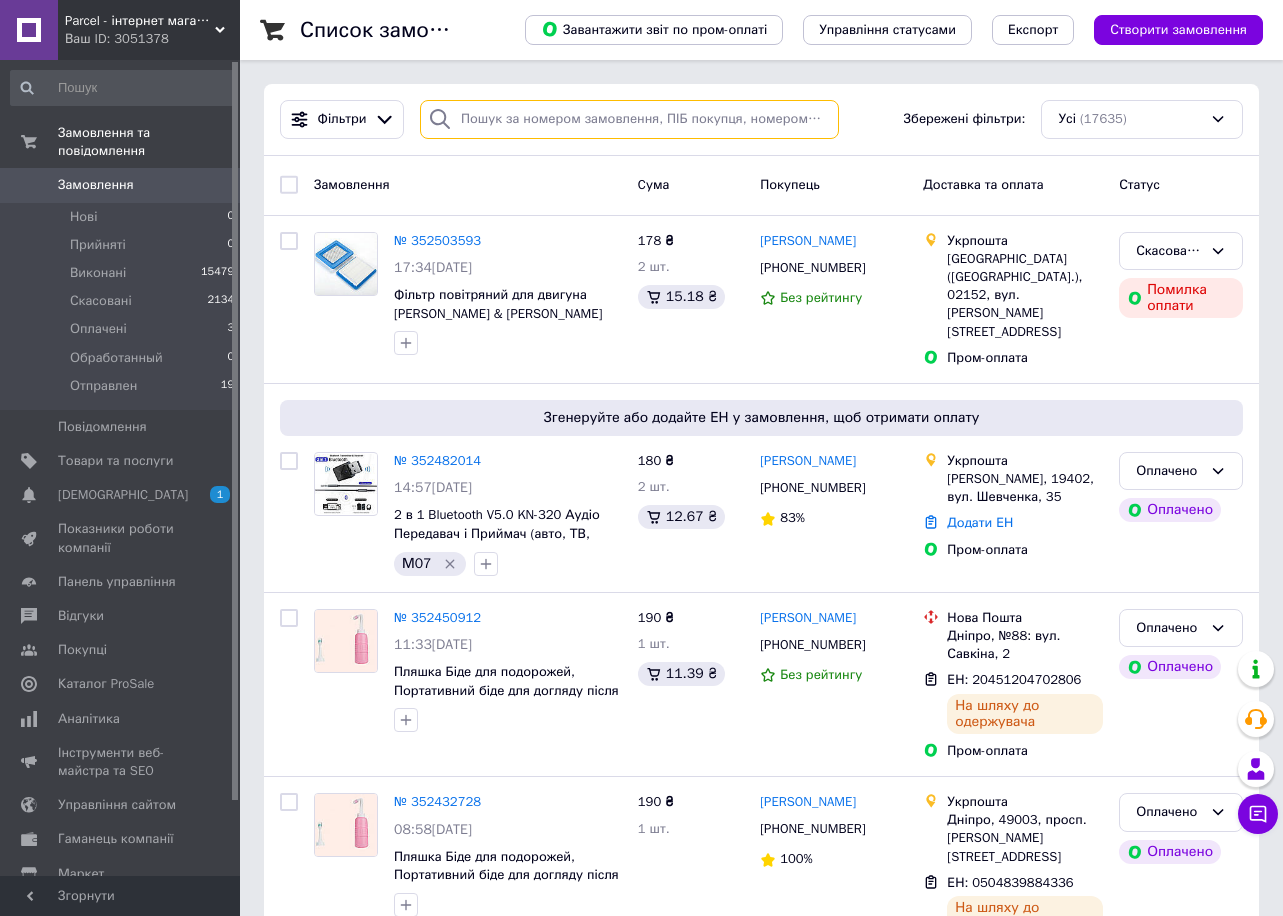 click at bounding box center [629, 119] 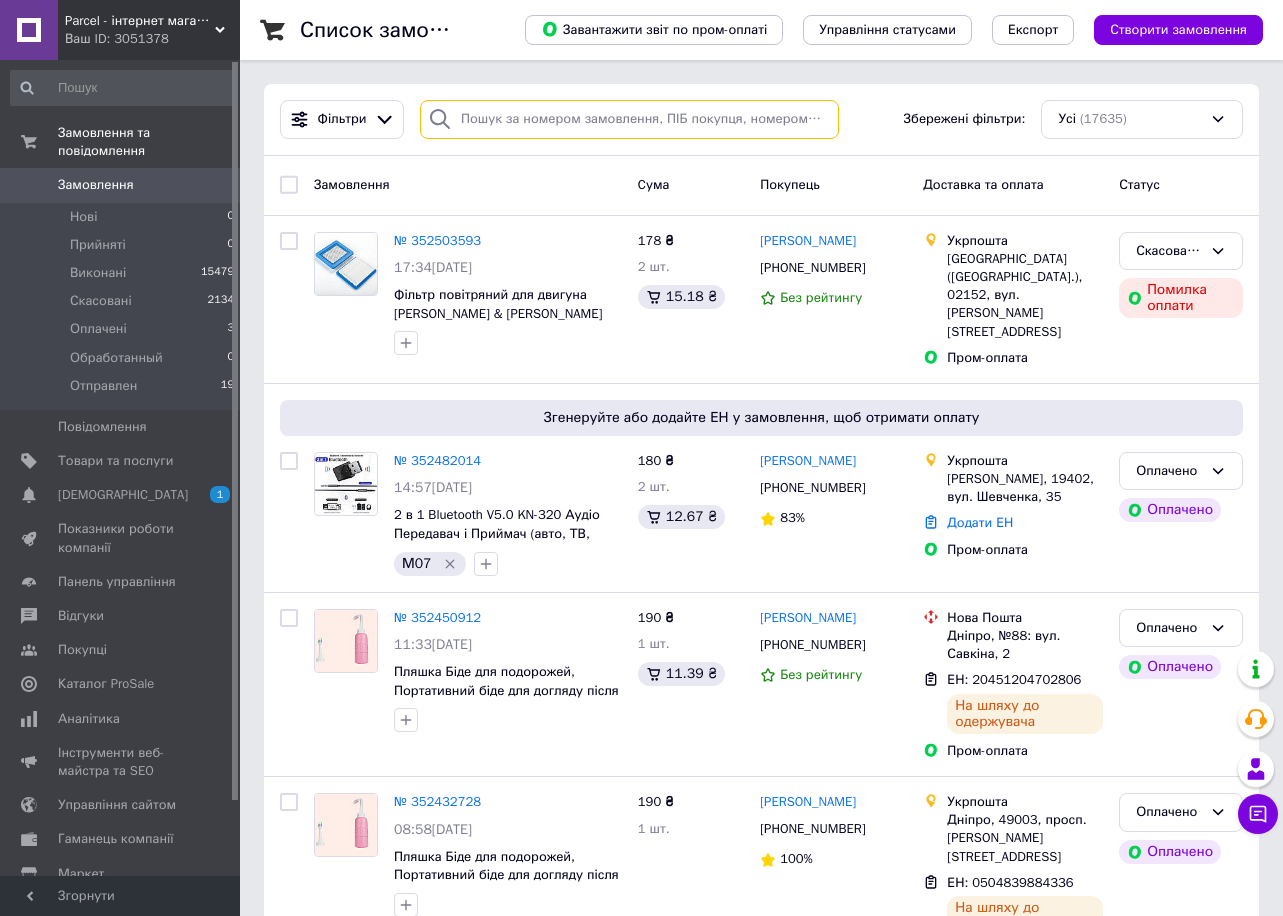paste on "352503593" 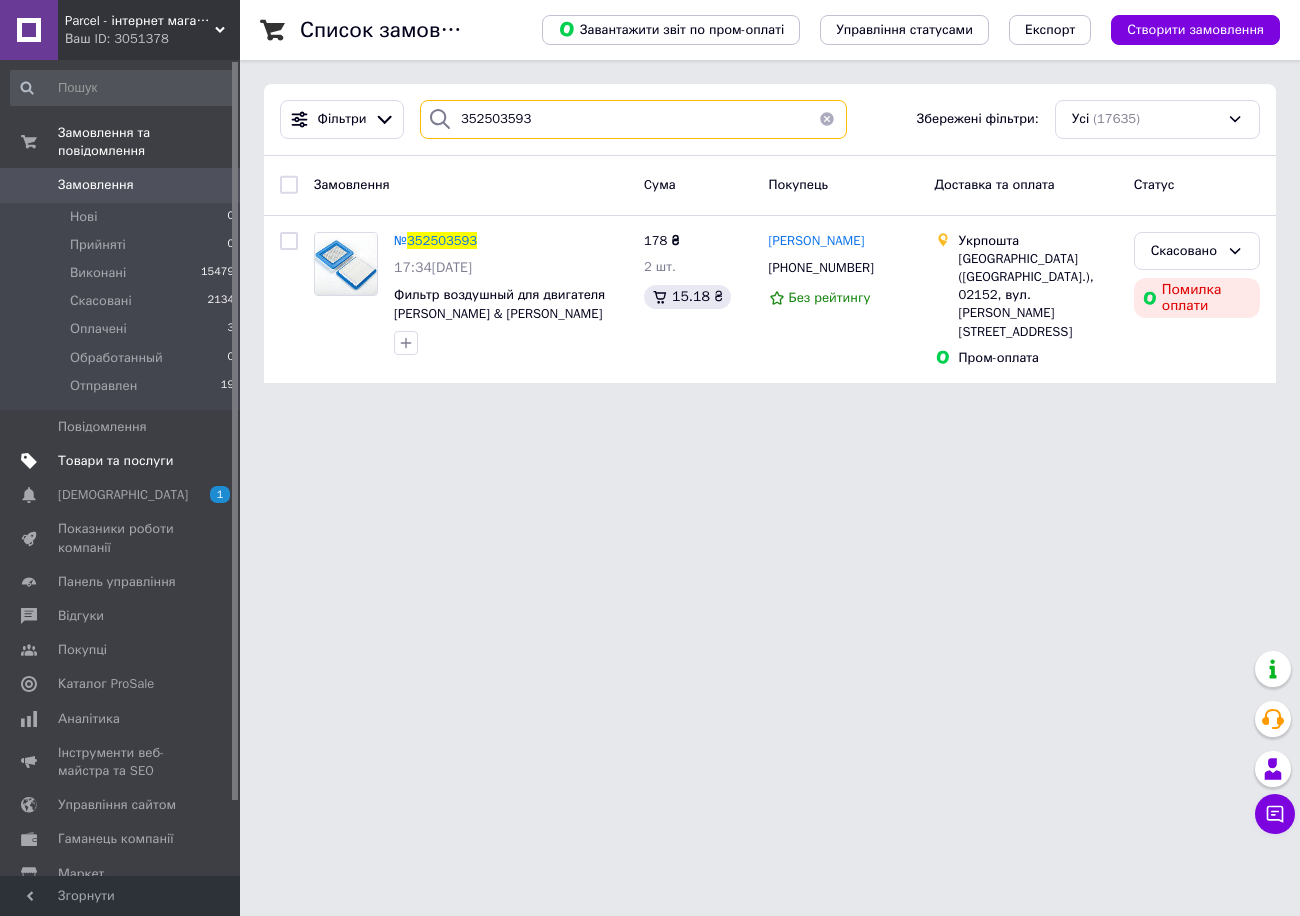 type on "352503593" 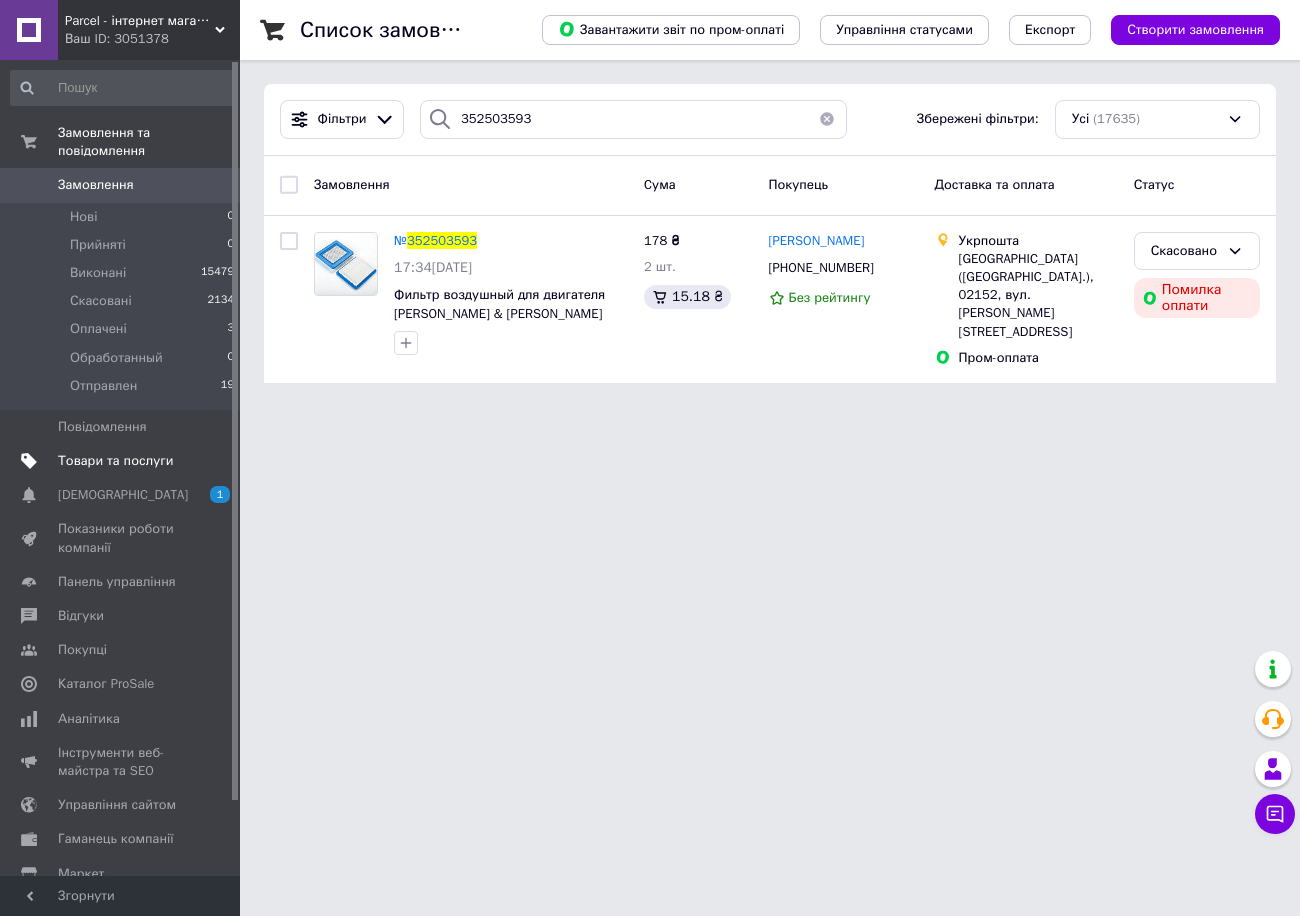click on "Товари та послуги" at bounding box center (115, 461) 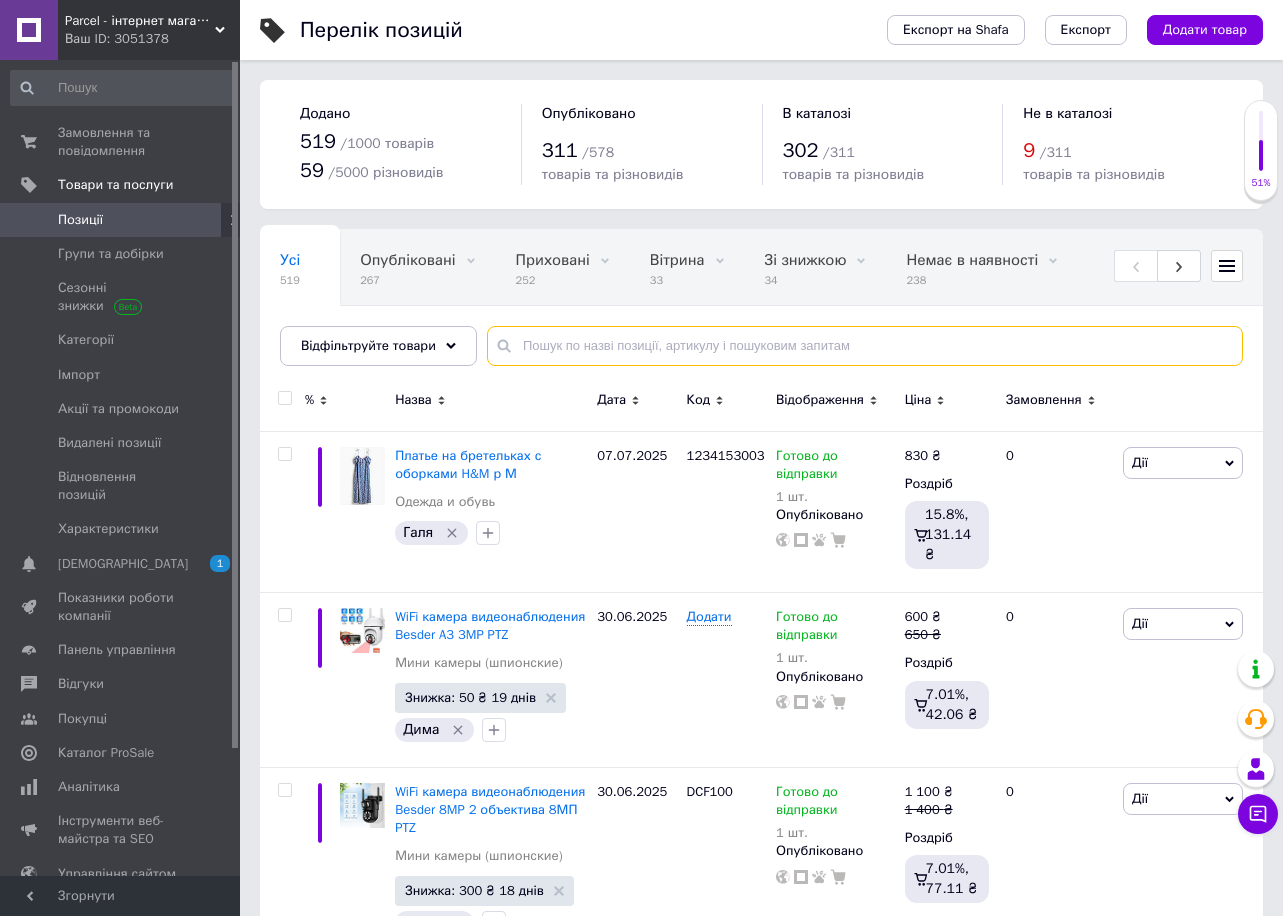 click at bounding box center (865, 346) 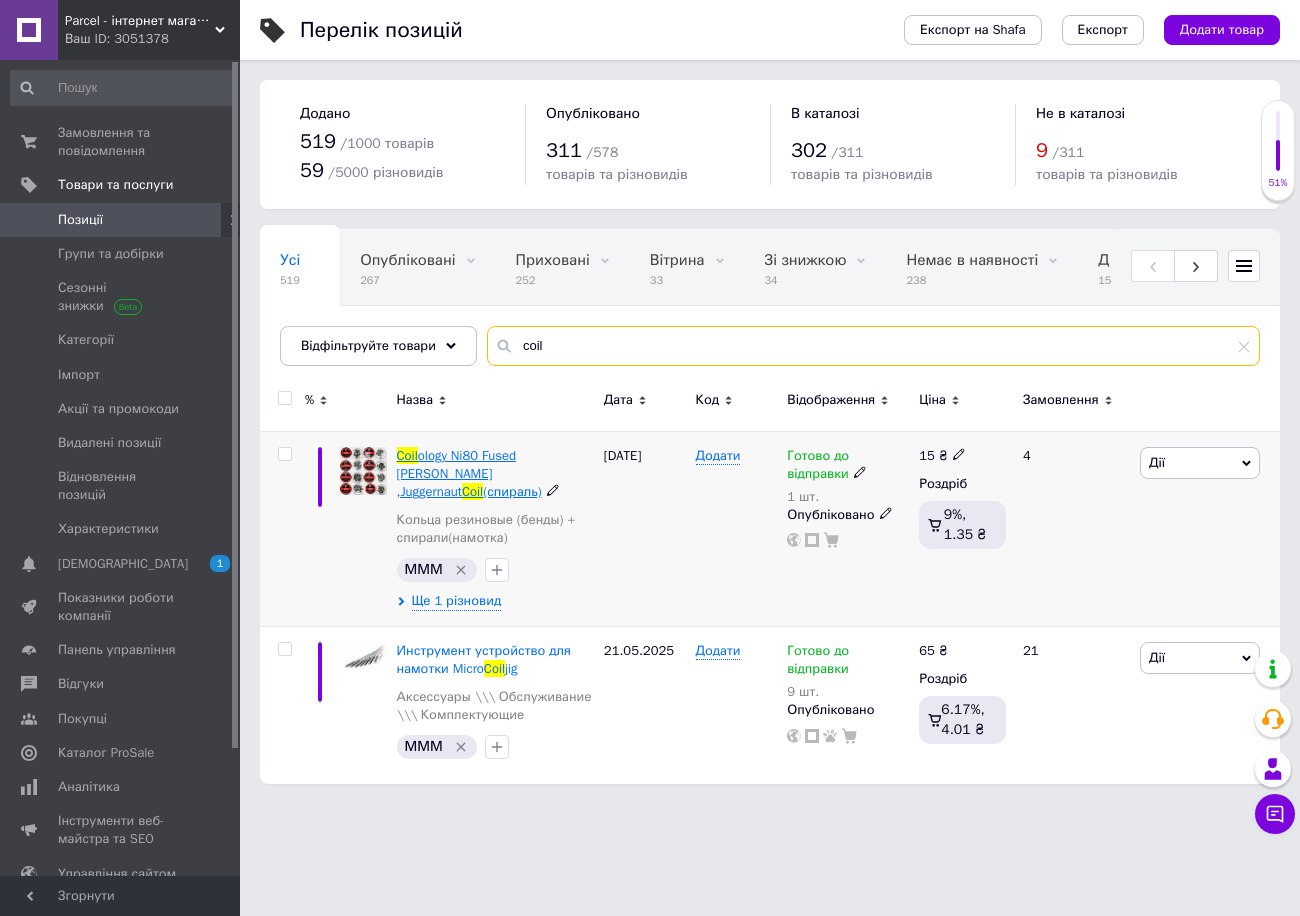 type on "coil" 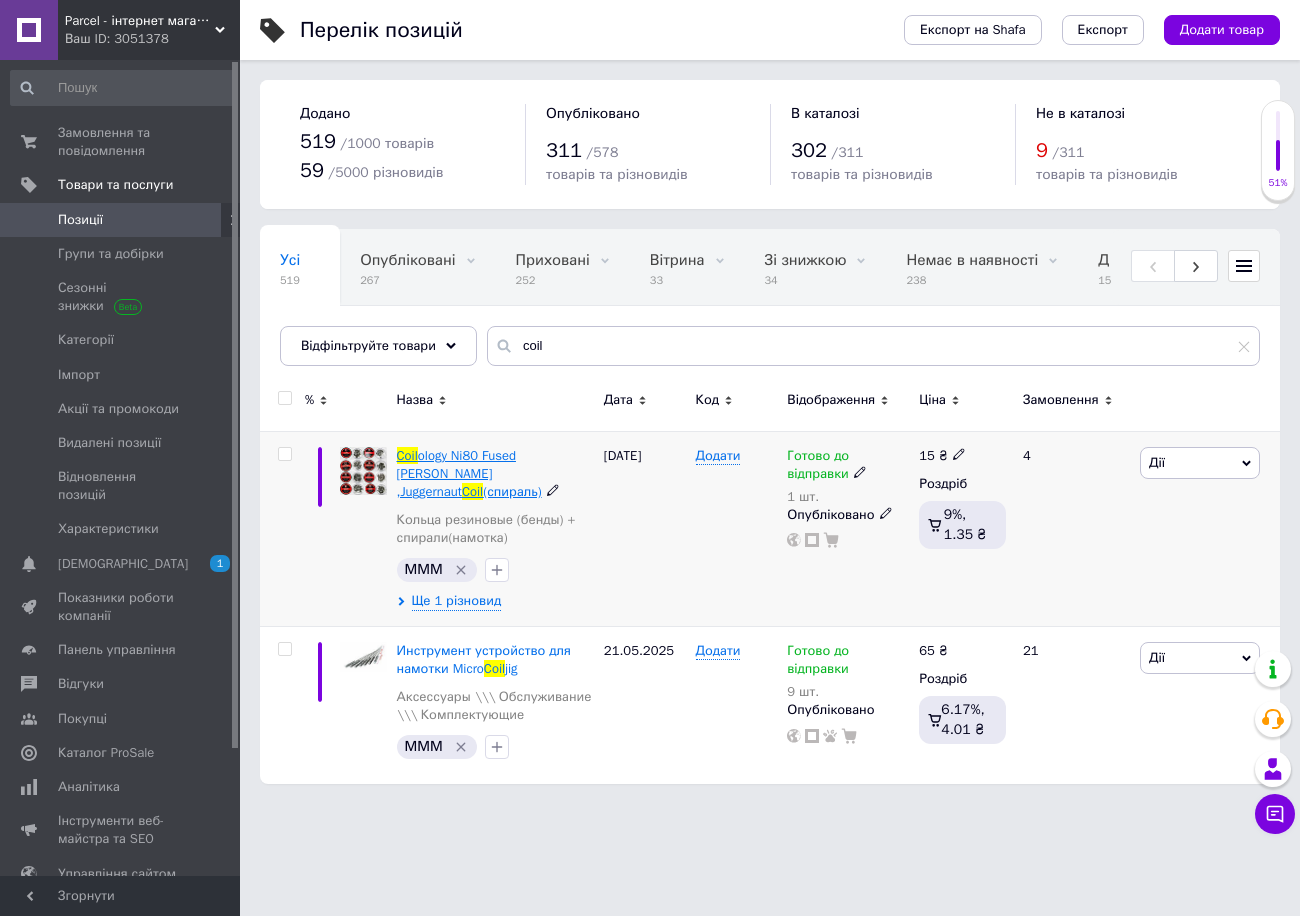 click on "Coil" at bounding box center (472, 491) 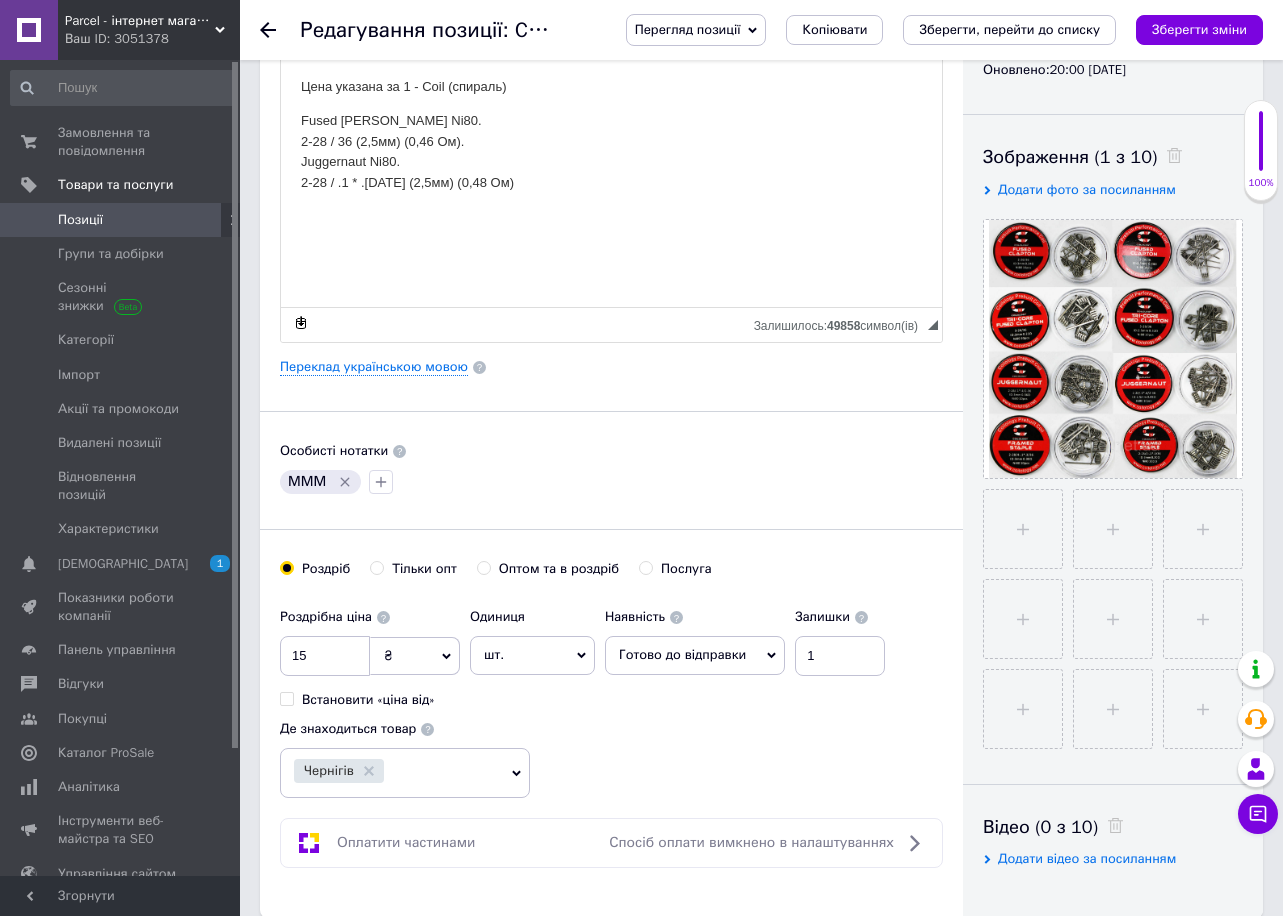 scroll, scrollTop: 0, scrollLeft: 0, axis: both 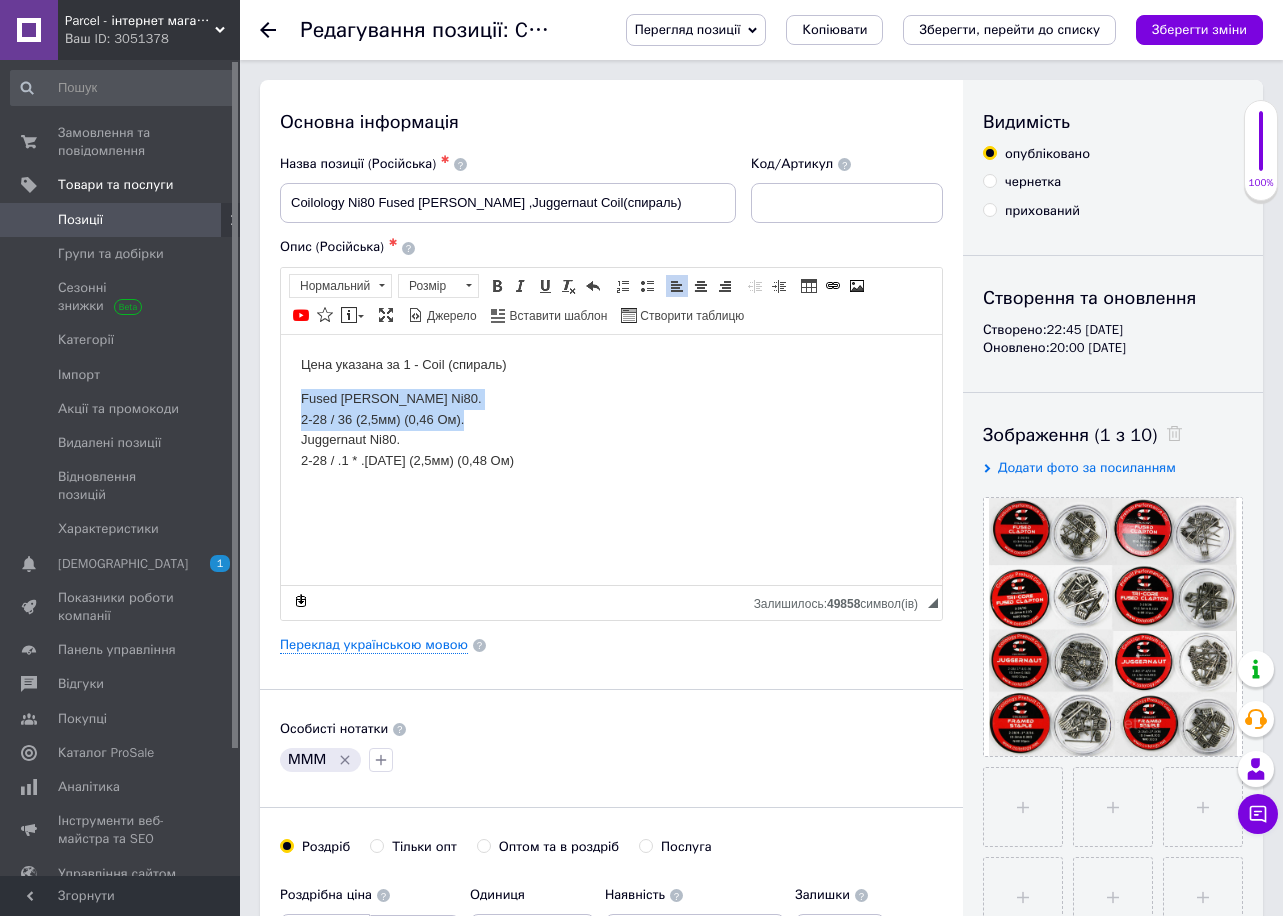 drag, startPoint x: 471, startPoint y: 421, endPoint x: 303, endPoint y: 407, distance: 168.58232 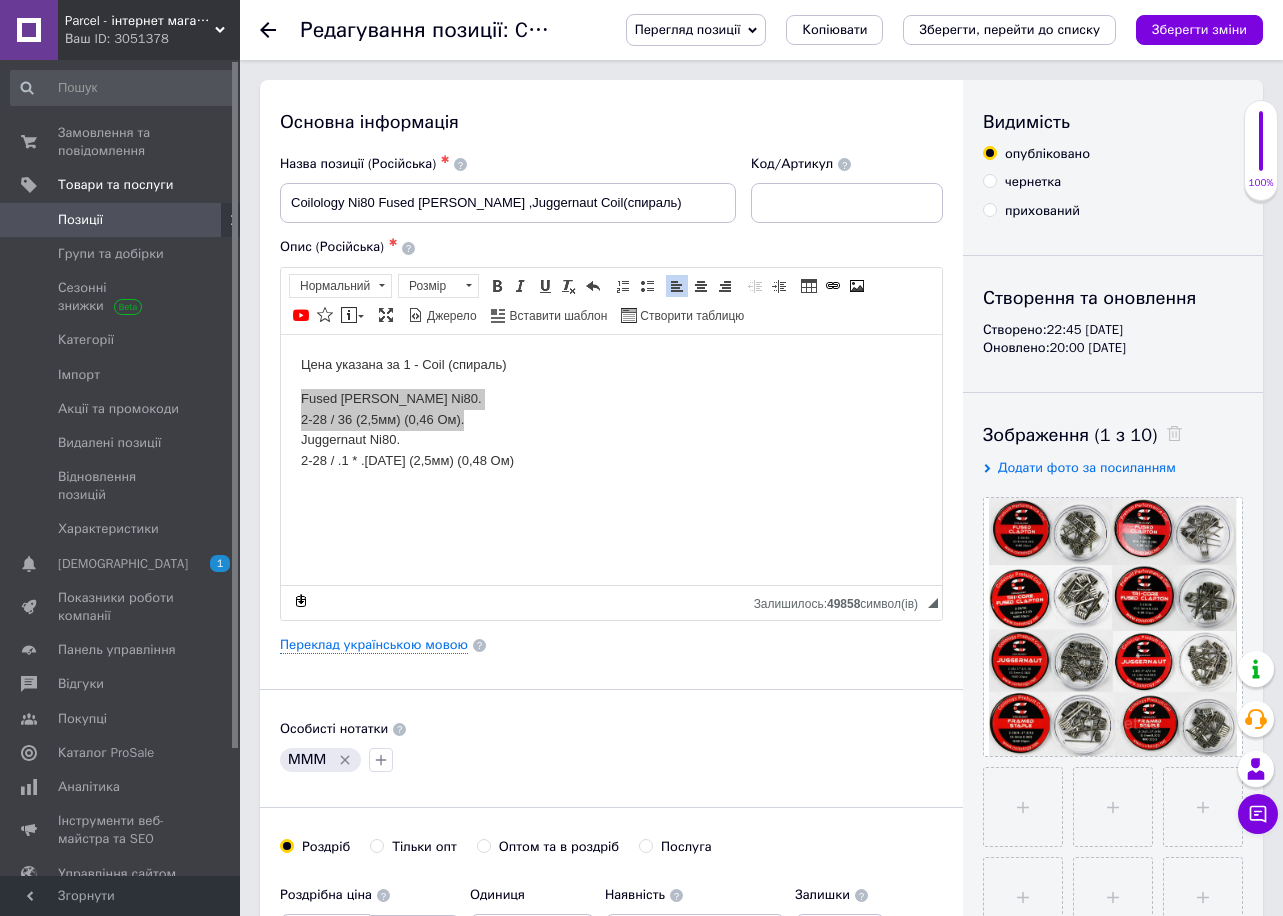 click on "◢ Залишилось:  49858  символ(iв)   {label}   Відновити" at bounding box center (611, 602) 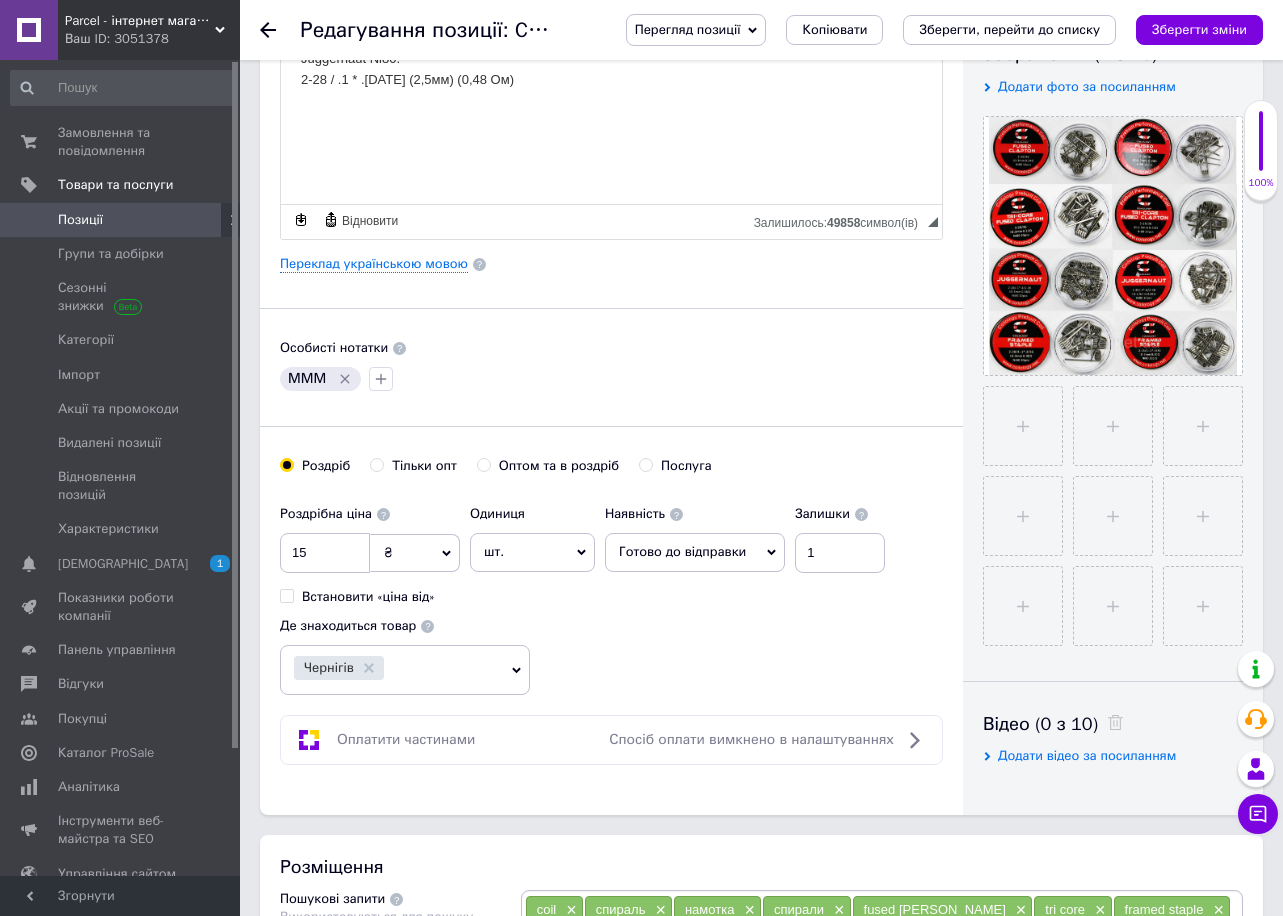 scroll, scrollTop: 50, scrollLeft: 0, axis: vertical 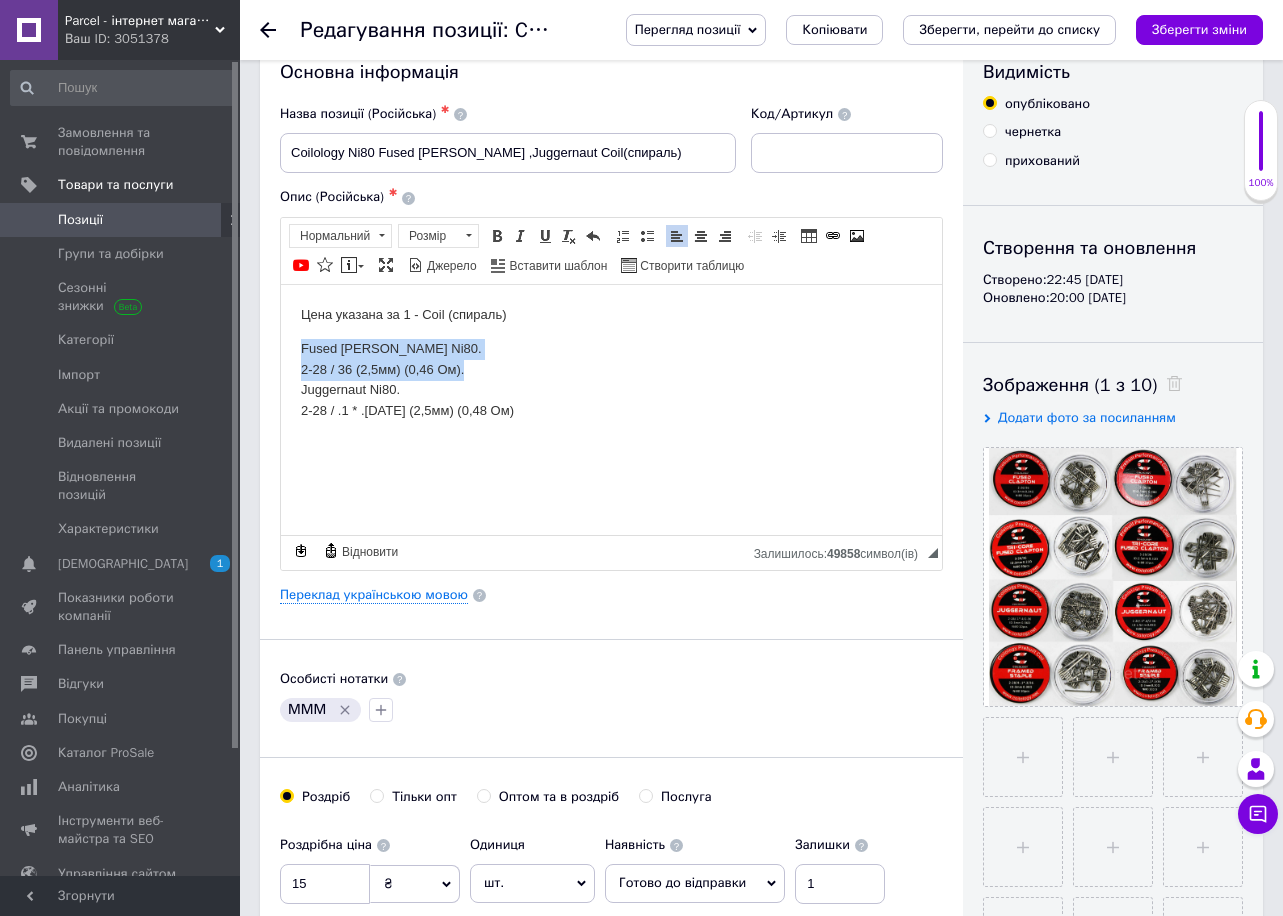 click on "Fused [PERSON_NAME] Ni80. 2-28 / 36 (2,5мм) (0,46 Ом). Juggernaut Ni80.  2-28 / .1 * .[DATE] (2,5мм) (0,48 Ом)" at bounding box center (611, 379) 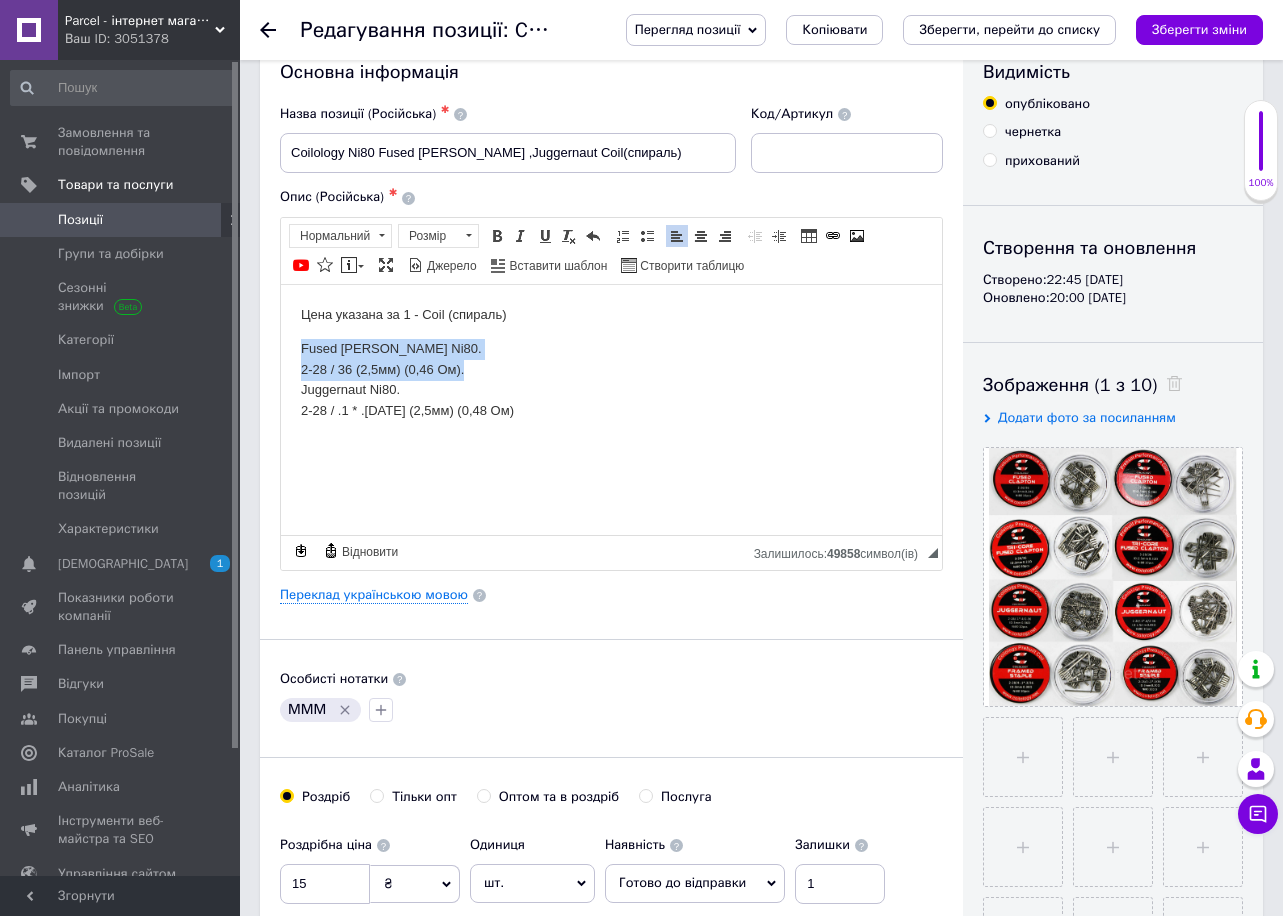 type 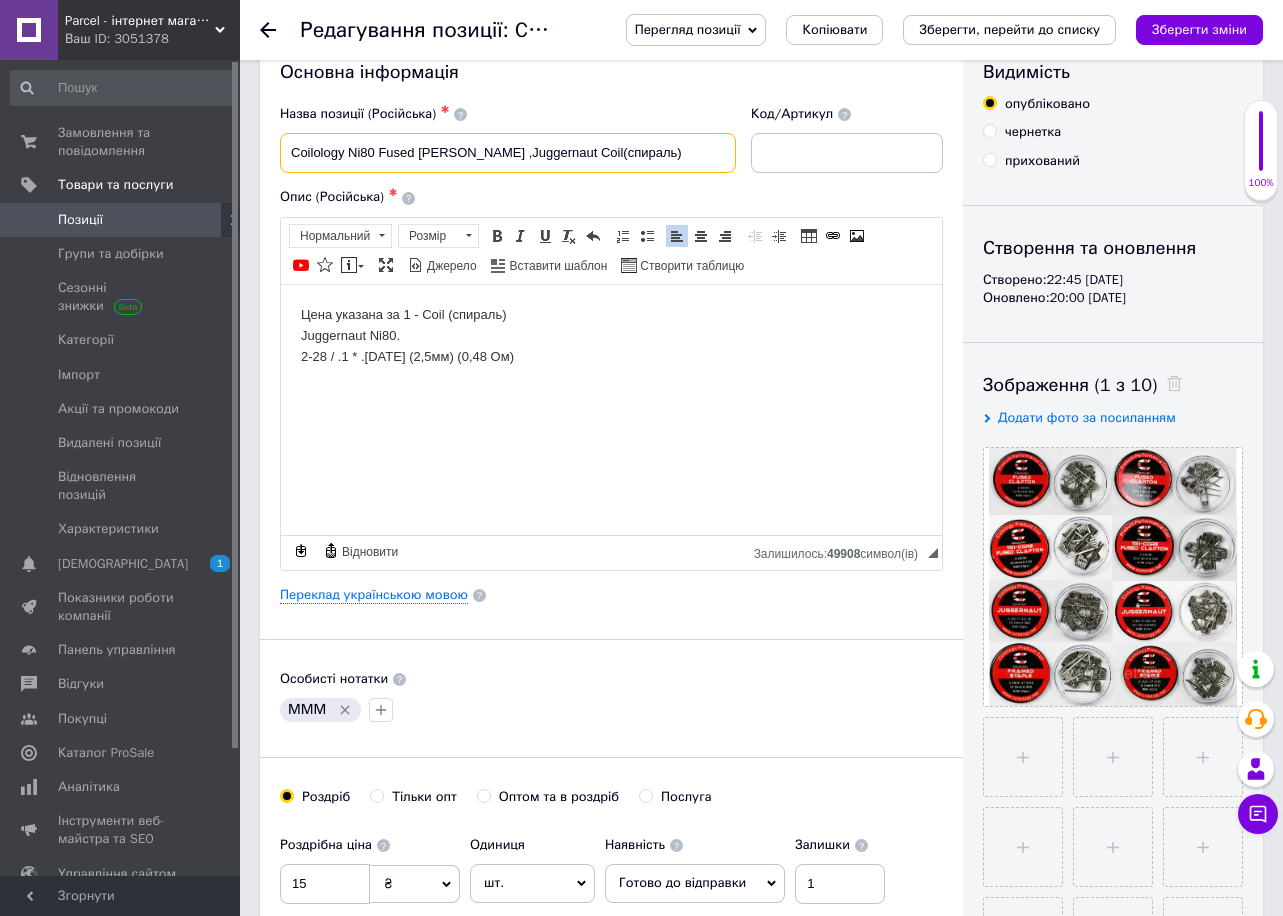 drag, startPoint x: 469, startPoint y: 157, endPoint x: 374, endPoint y: 155, distance: 95.02105 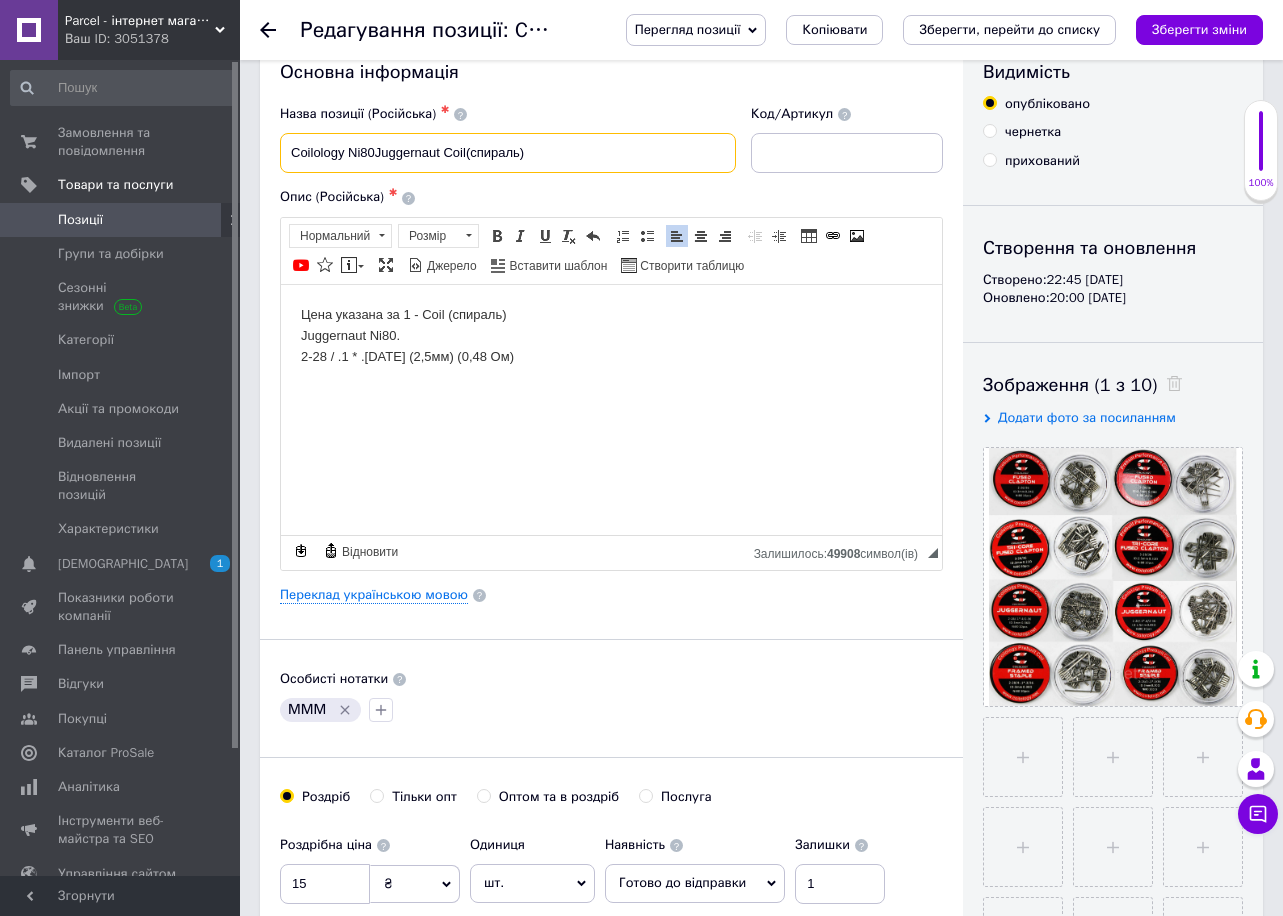 type on "Coilology Ni80Juggernaut Coil(спираль)" 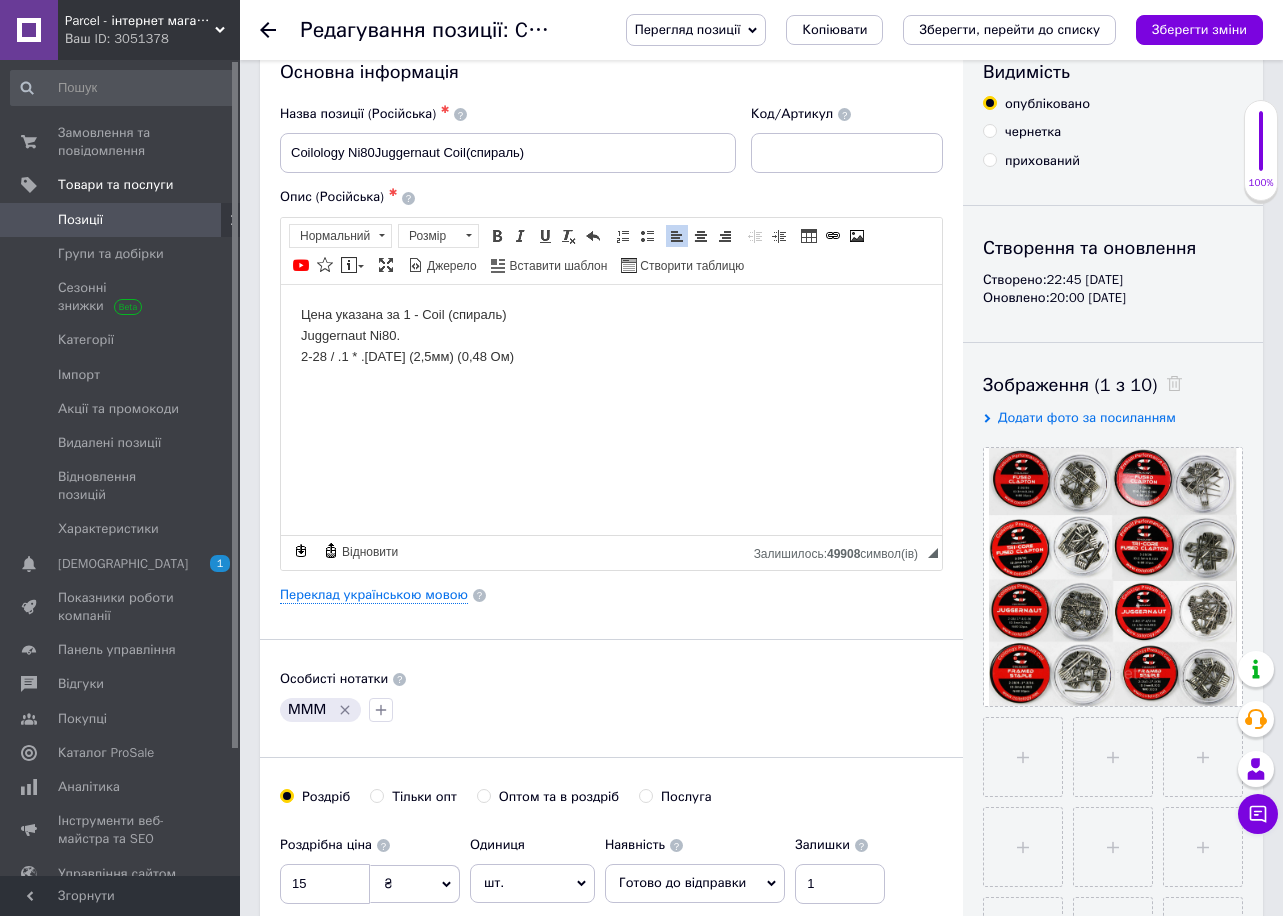 click on "Цена указана за 1 - Coil (спираль) Juggernaut Ni80.  2-28 / .1 * .[DATE] (2,5мм) (0,48 Ом)" at bounding box center (611, 335) 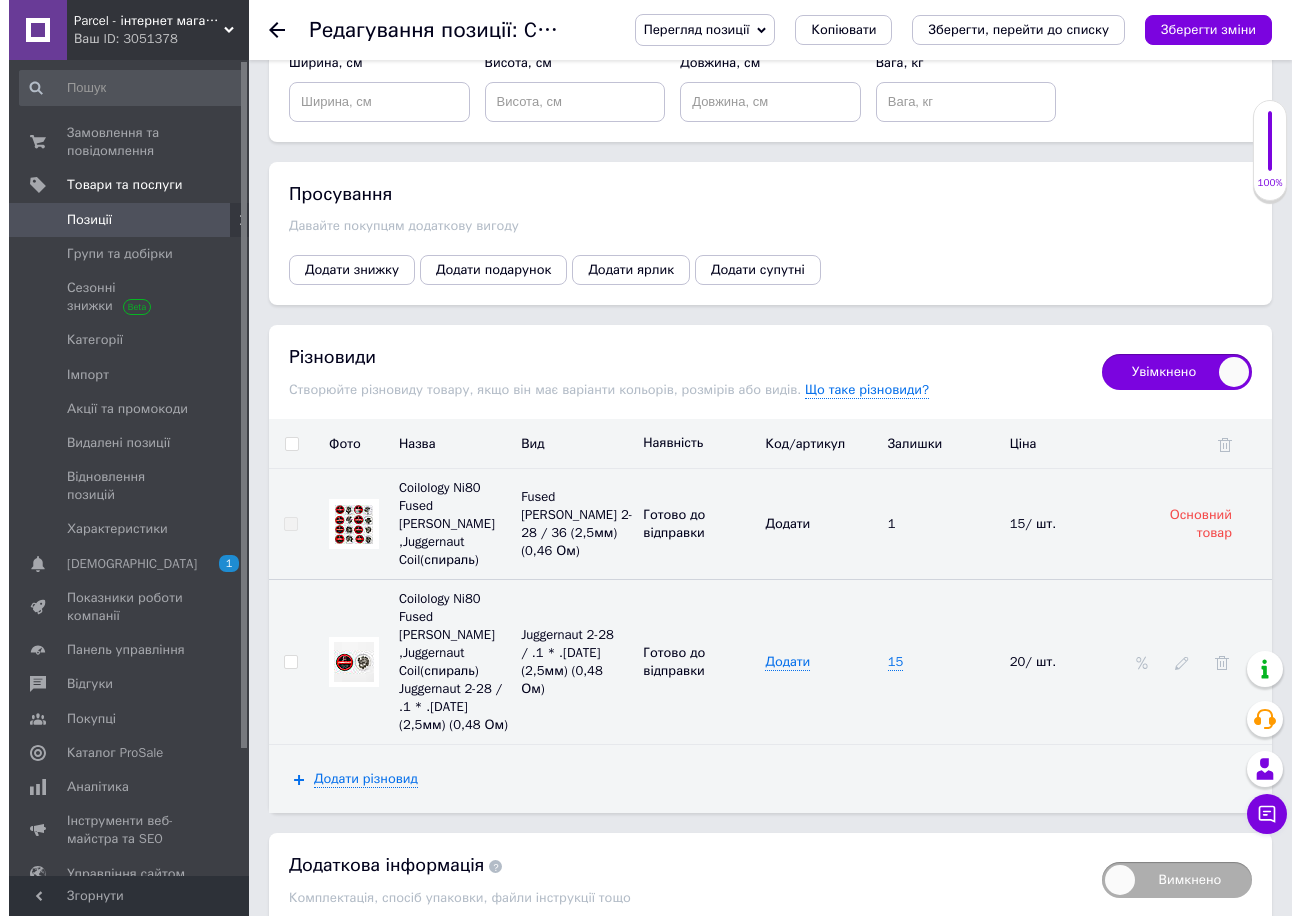 scroll, scrollTop: 2350, scrollLeft: 0, axis: vertical 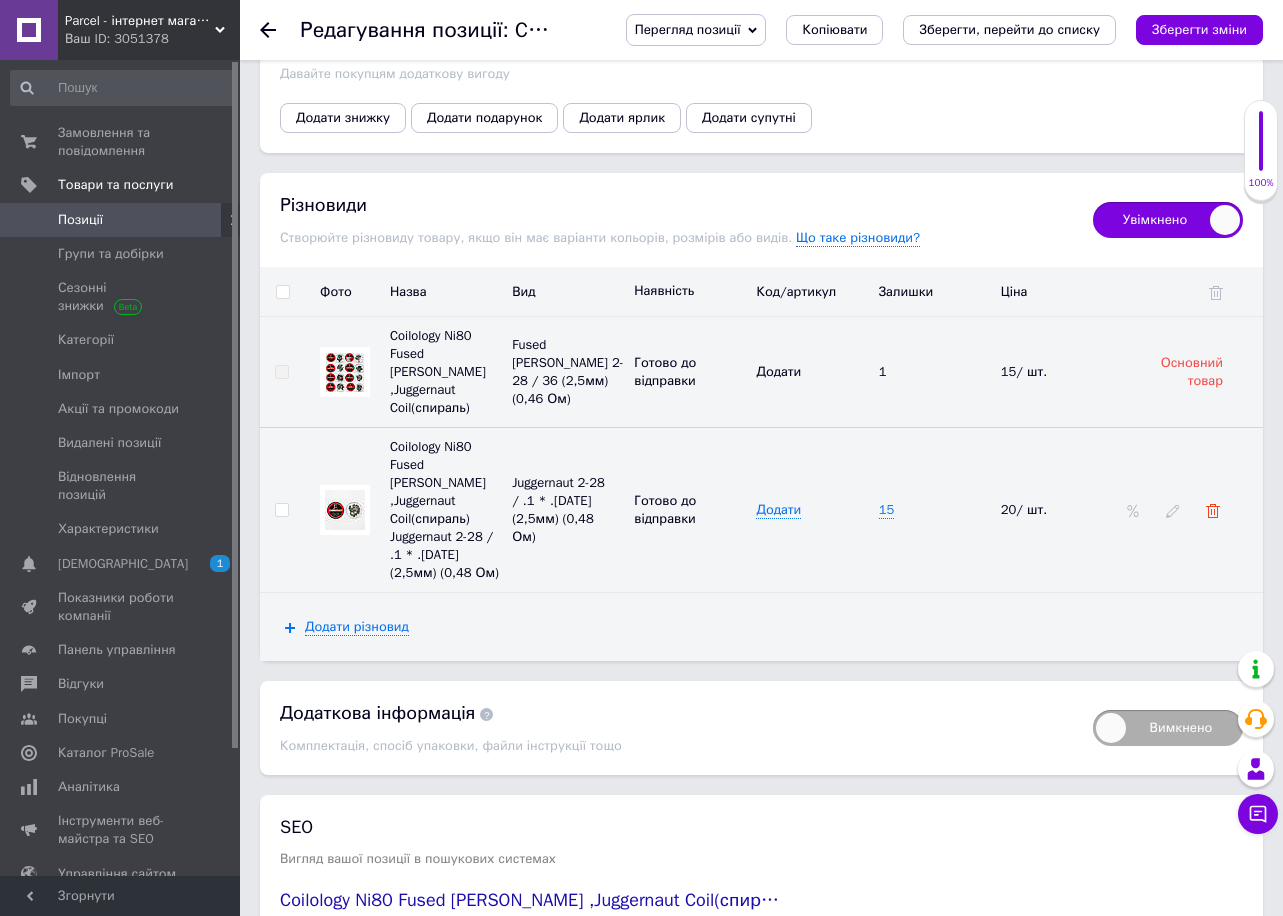 click at bounding box center [1213, 511] 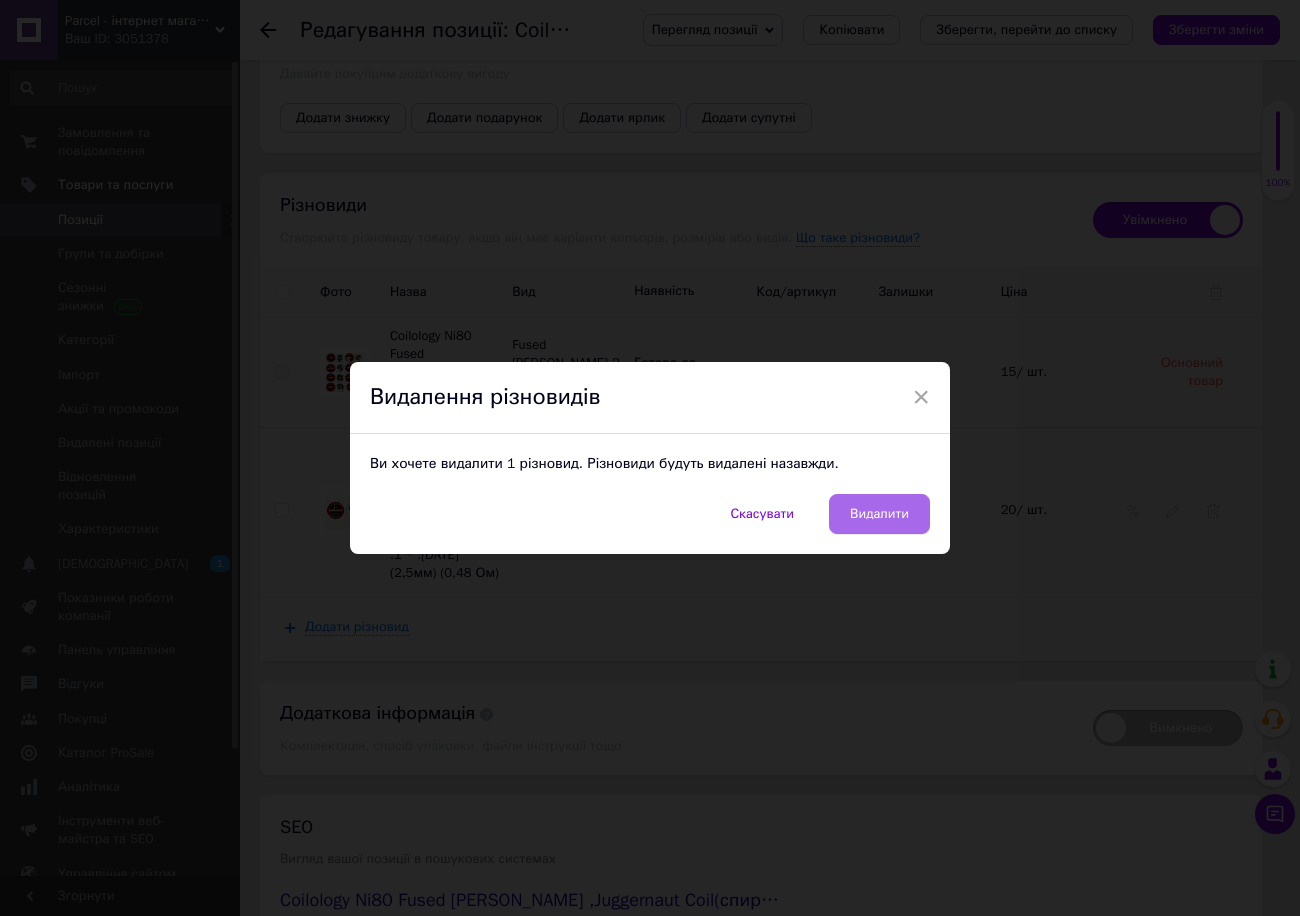 click on "Видалити" at bounding box center [879, 514] 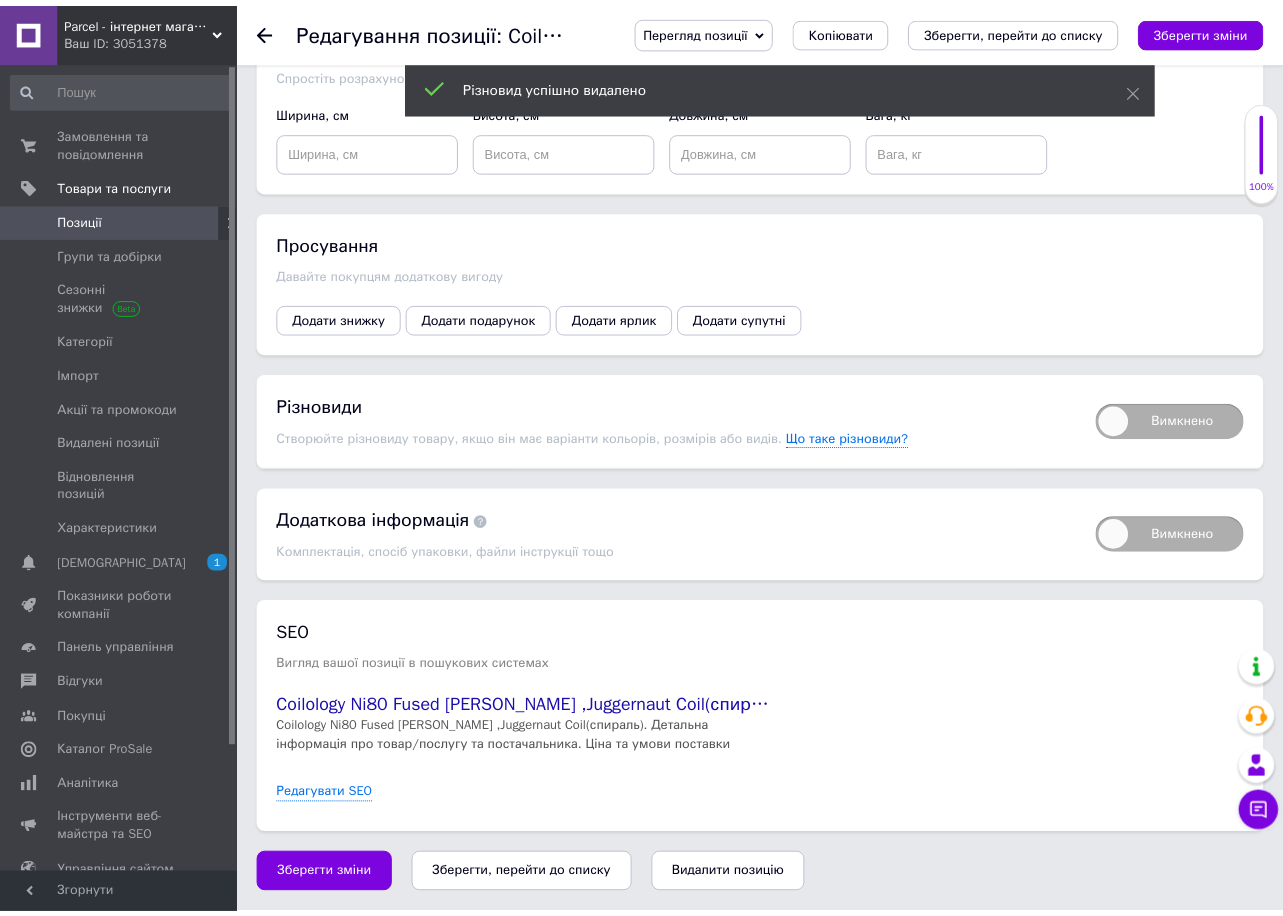 scroll, scrollTop: 2145, scrollLeft: 0, axis: vertical 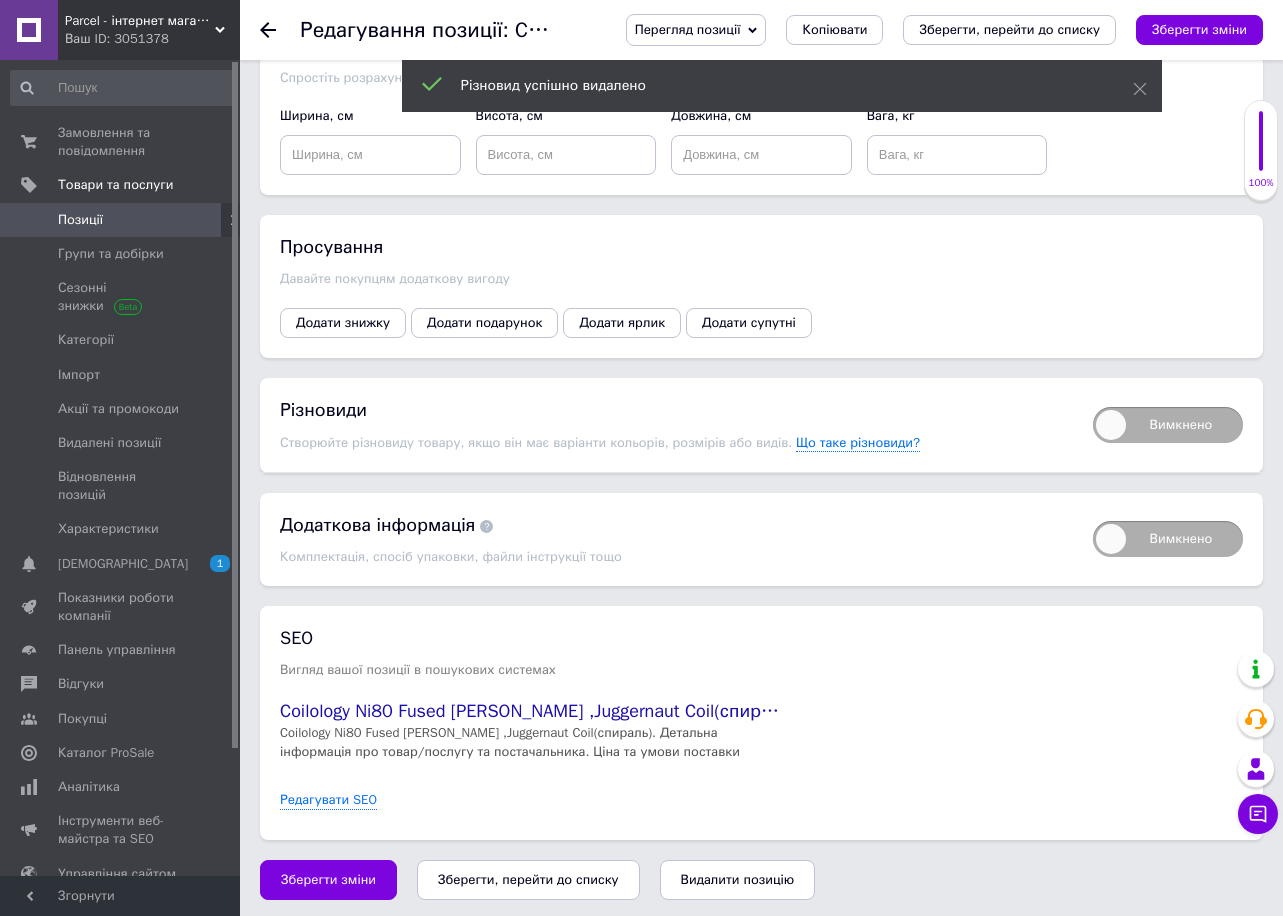 click on "Вимкнено" at bounding box center (1158, 424) 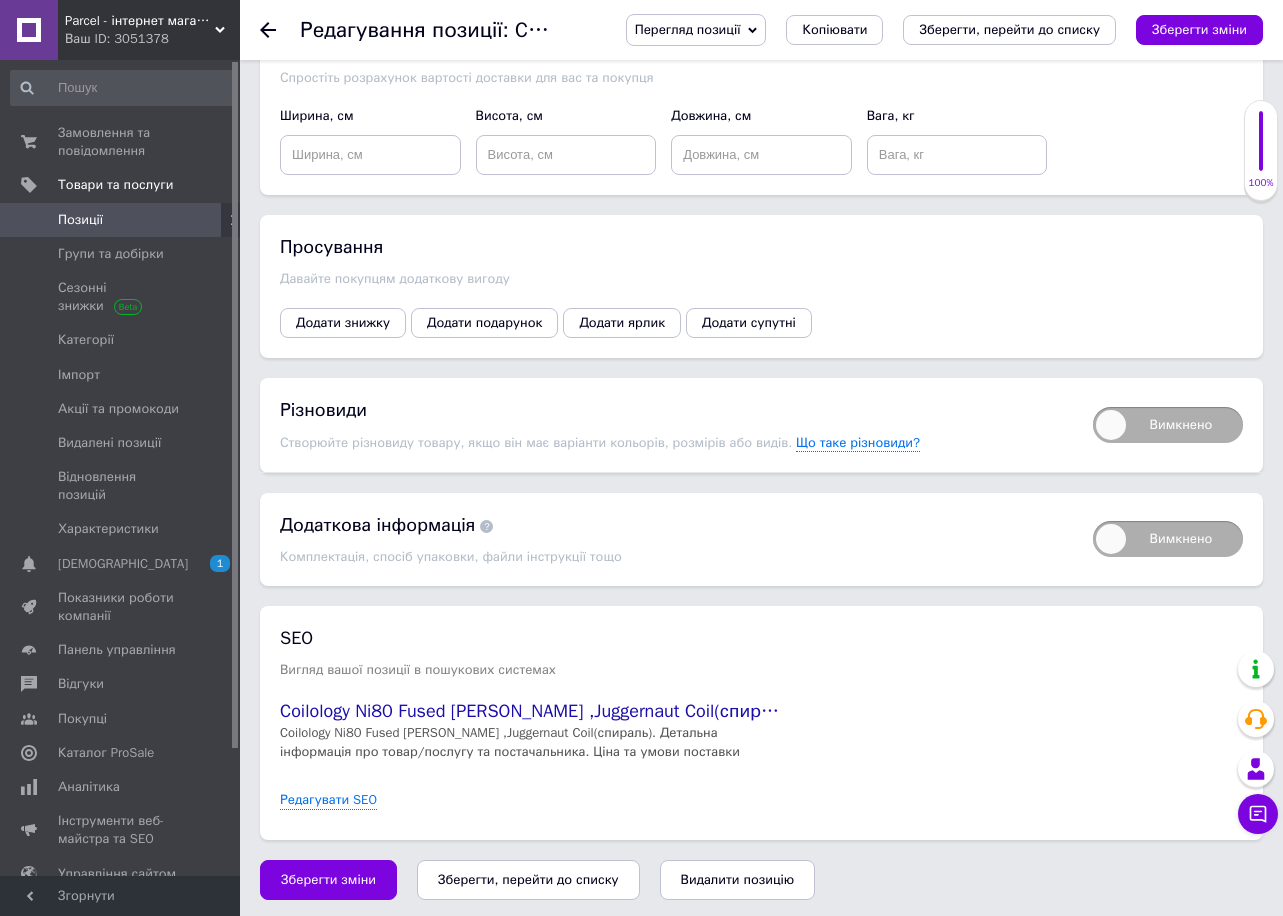 click on "Вимкнено" at bounding box center (1168, 425) 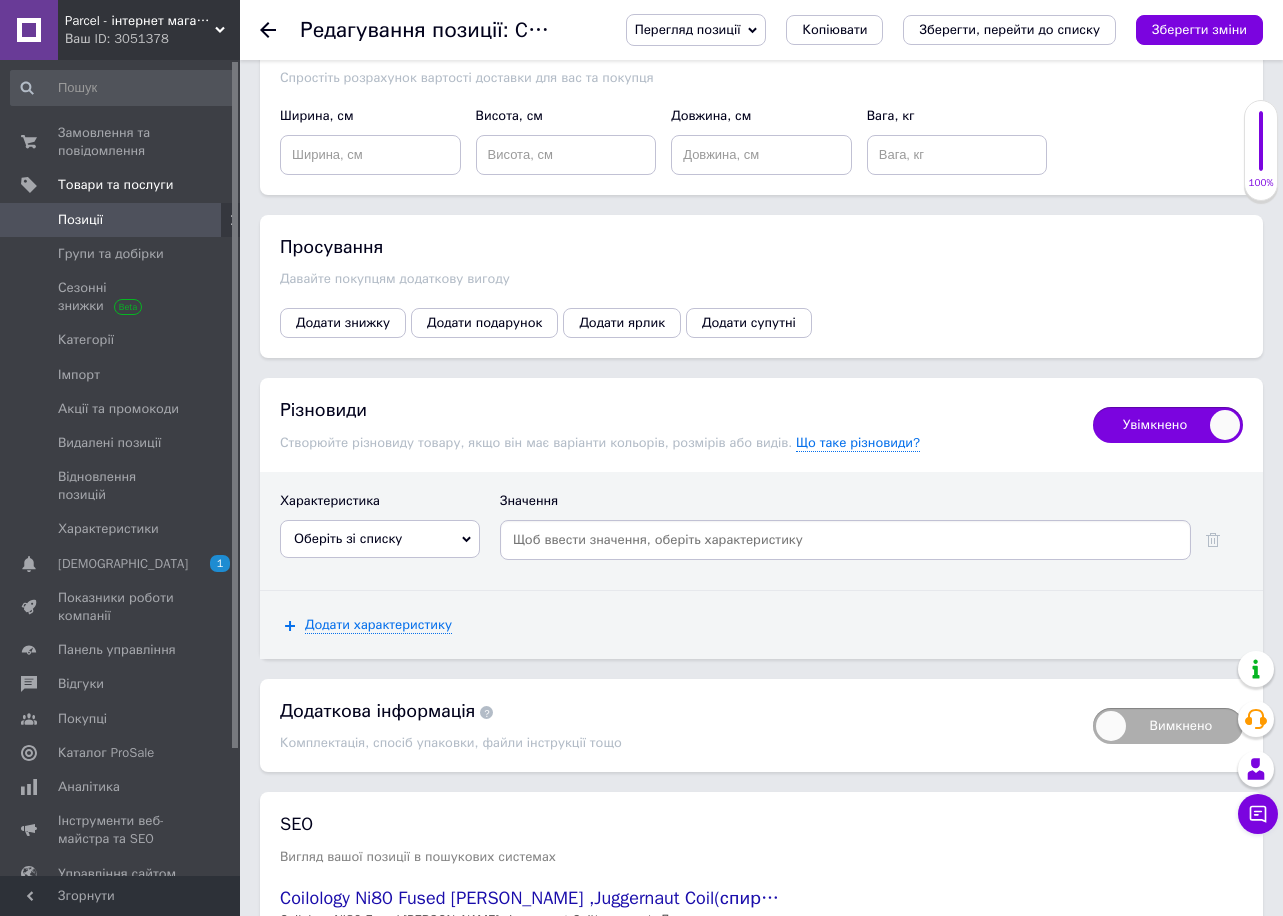 click on "Увімкнено" at bounding box center [1168, 425] 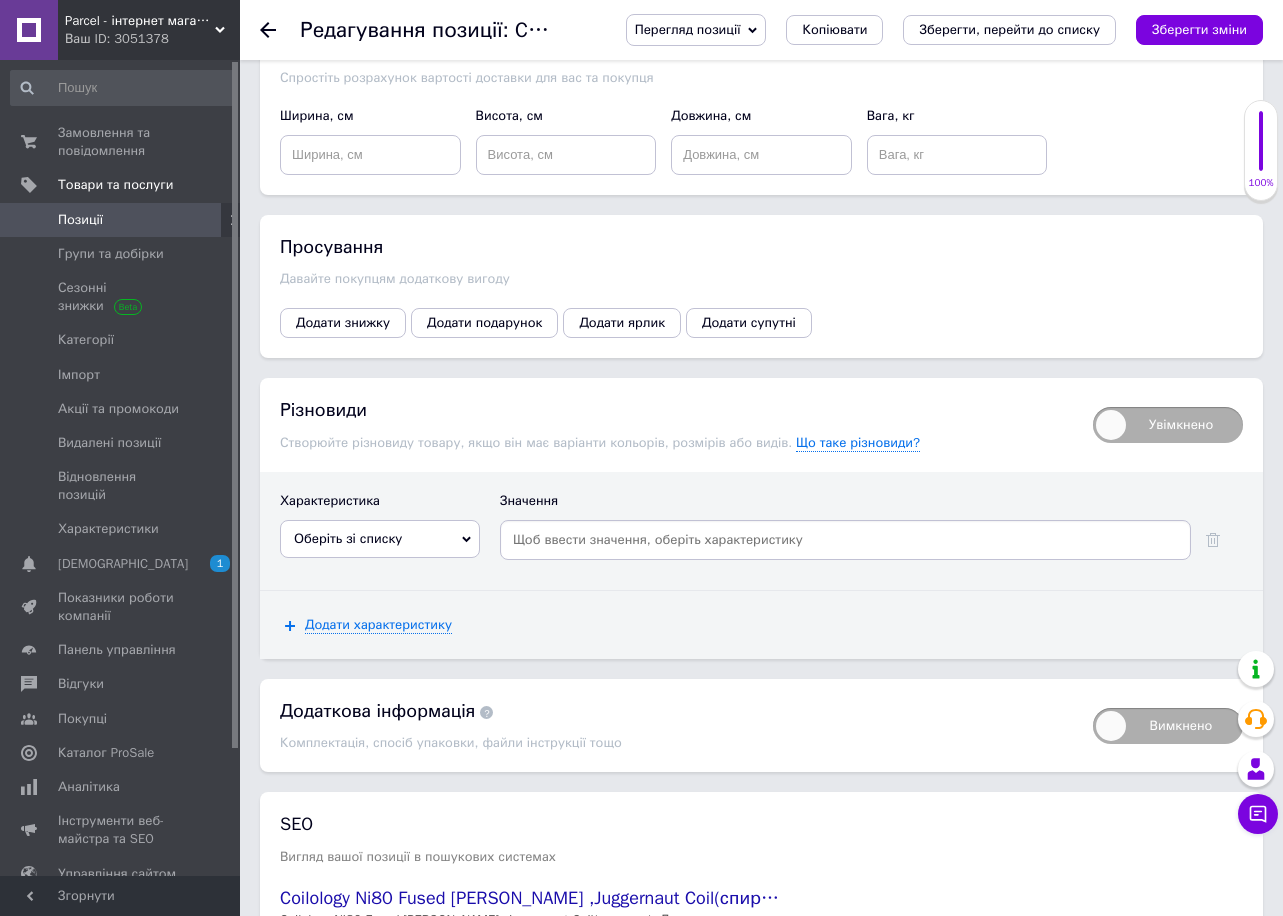 checkbox on "false" 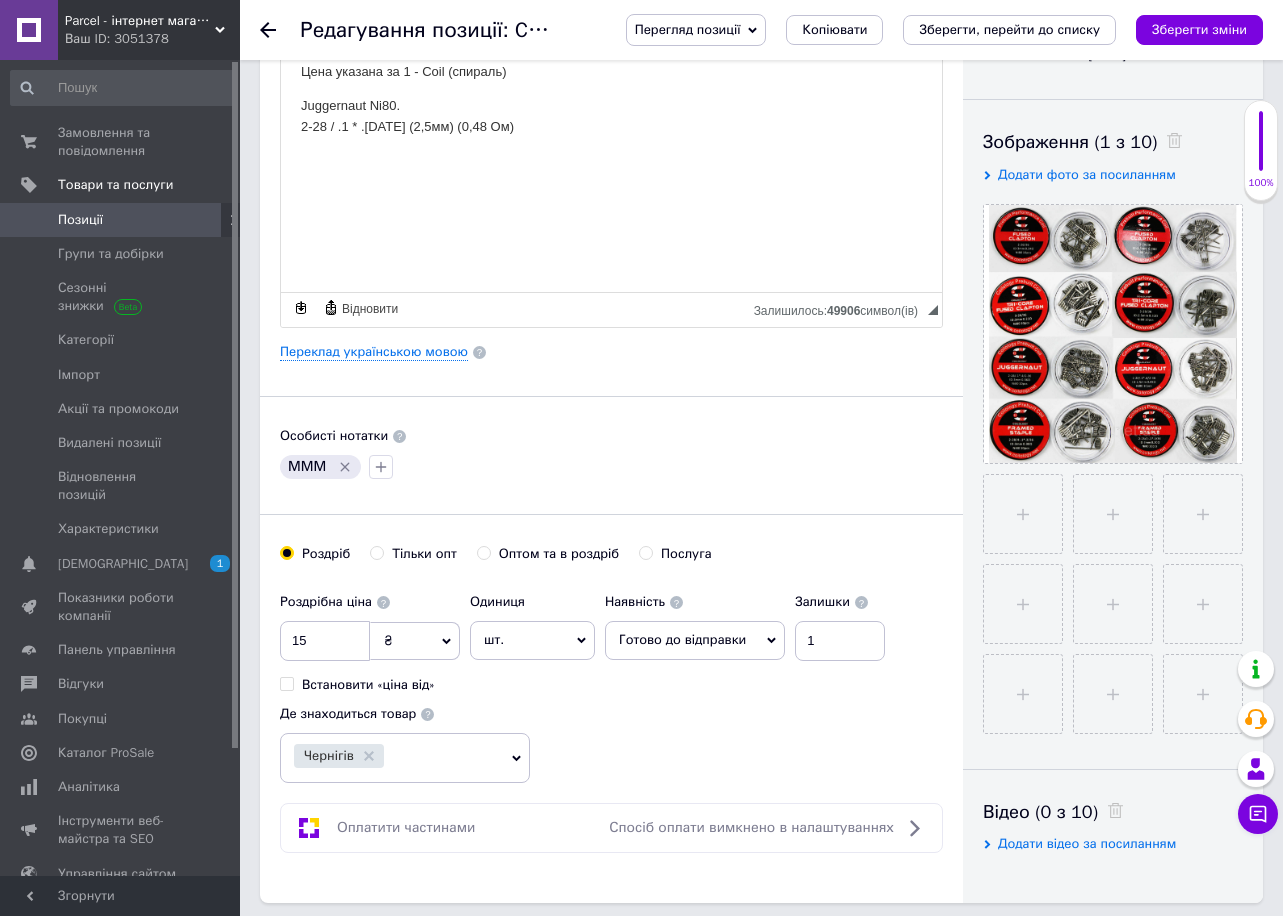 scroll, scrollTop: 645, scrollLeft: 0, axis: vertical 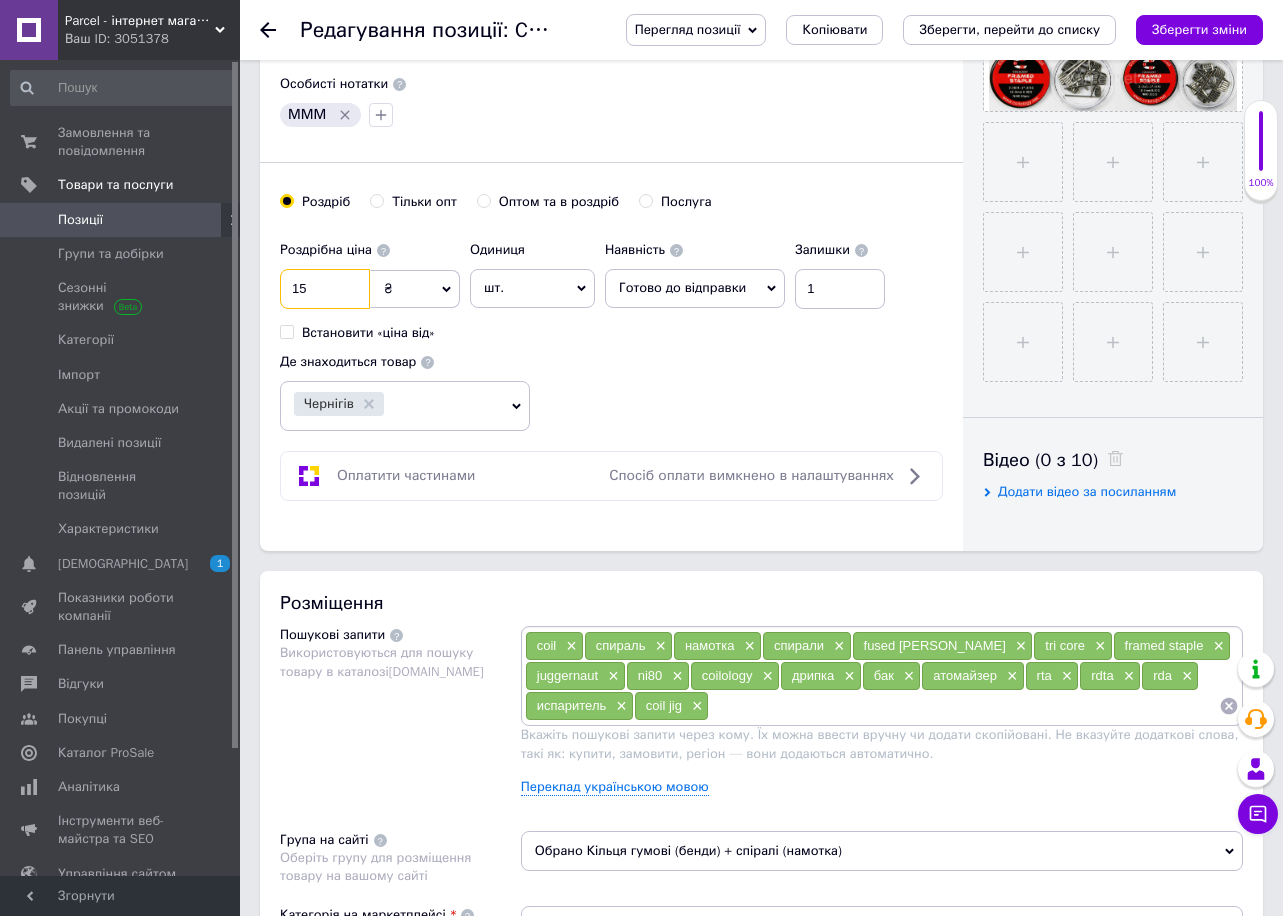 drag, startPoint x: 311, startPoint y: 295, endPoint x: 297, endPoint y: 295, distance: 14 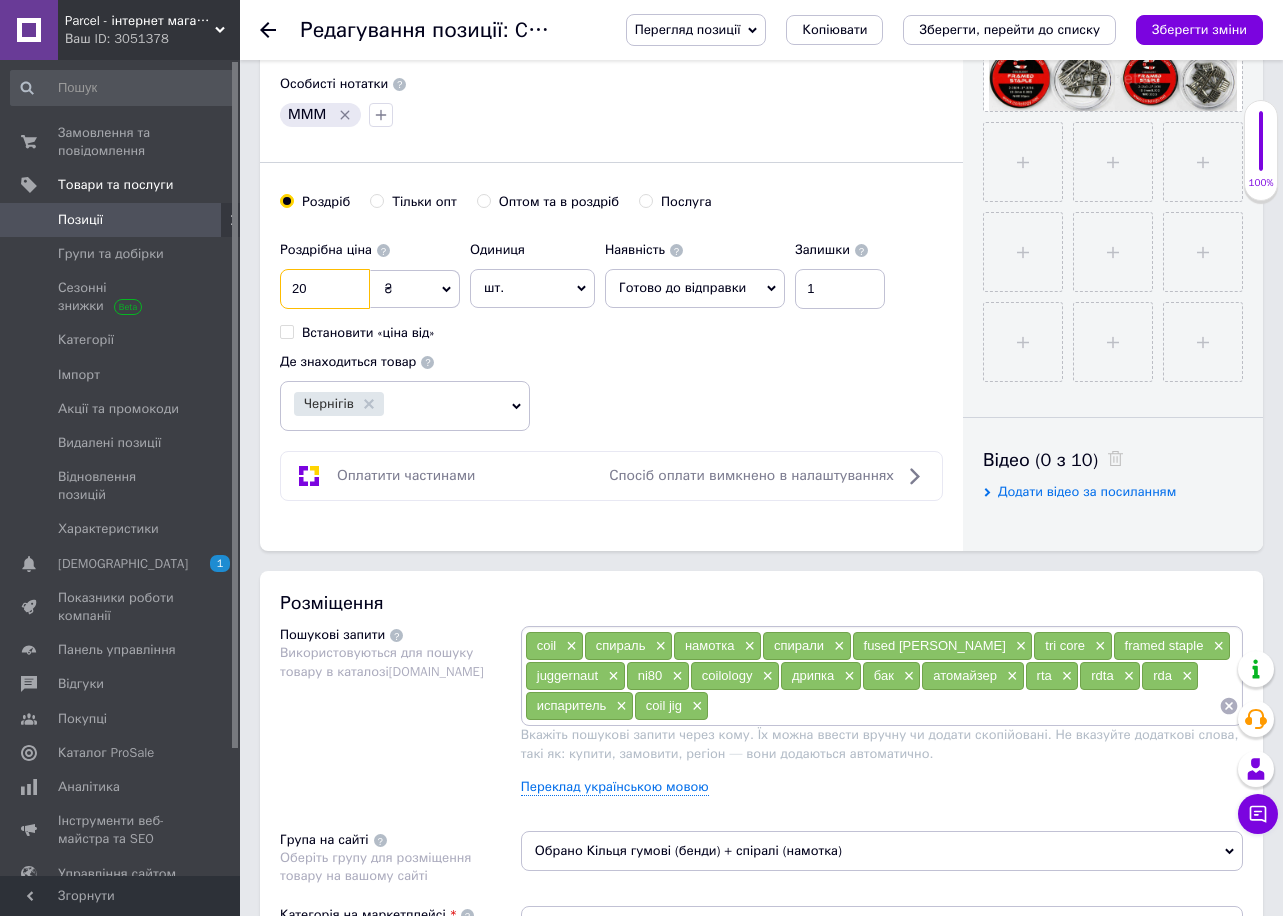 type on "20" 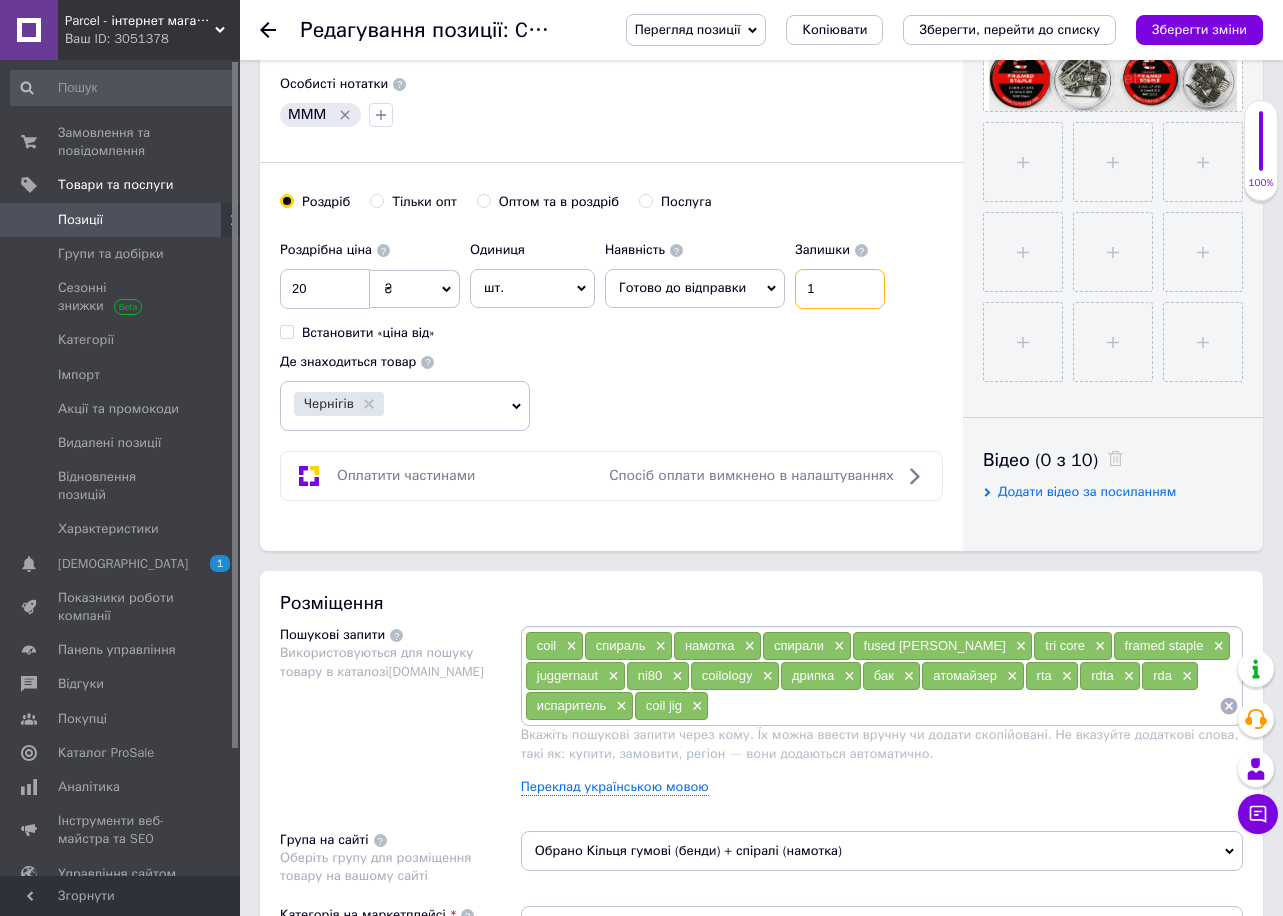 click on "1" at bounding box center (840, 289) 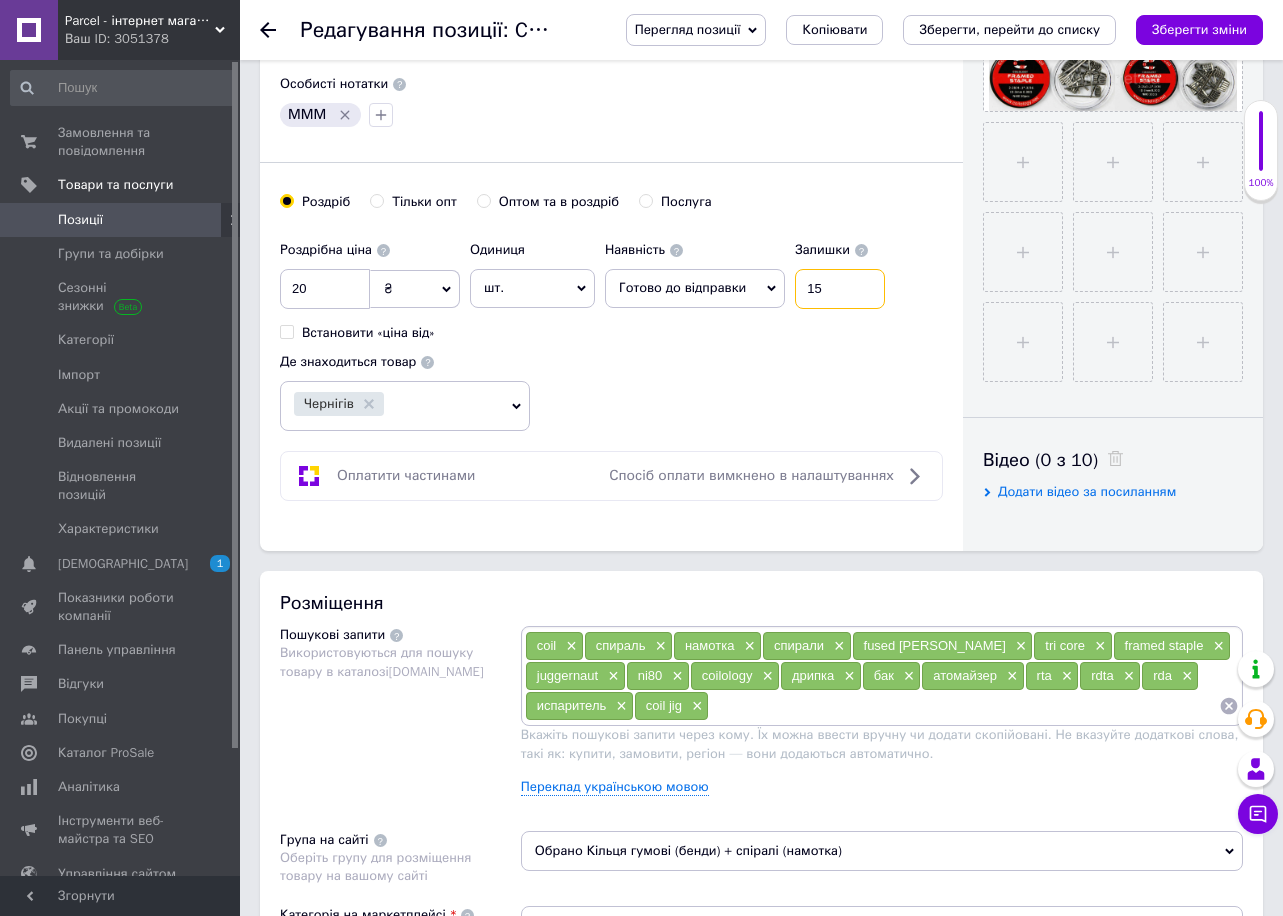 type on "15" 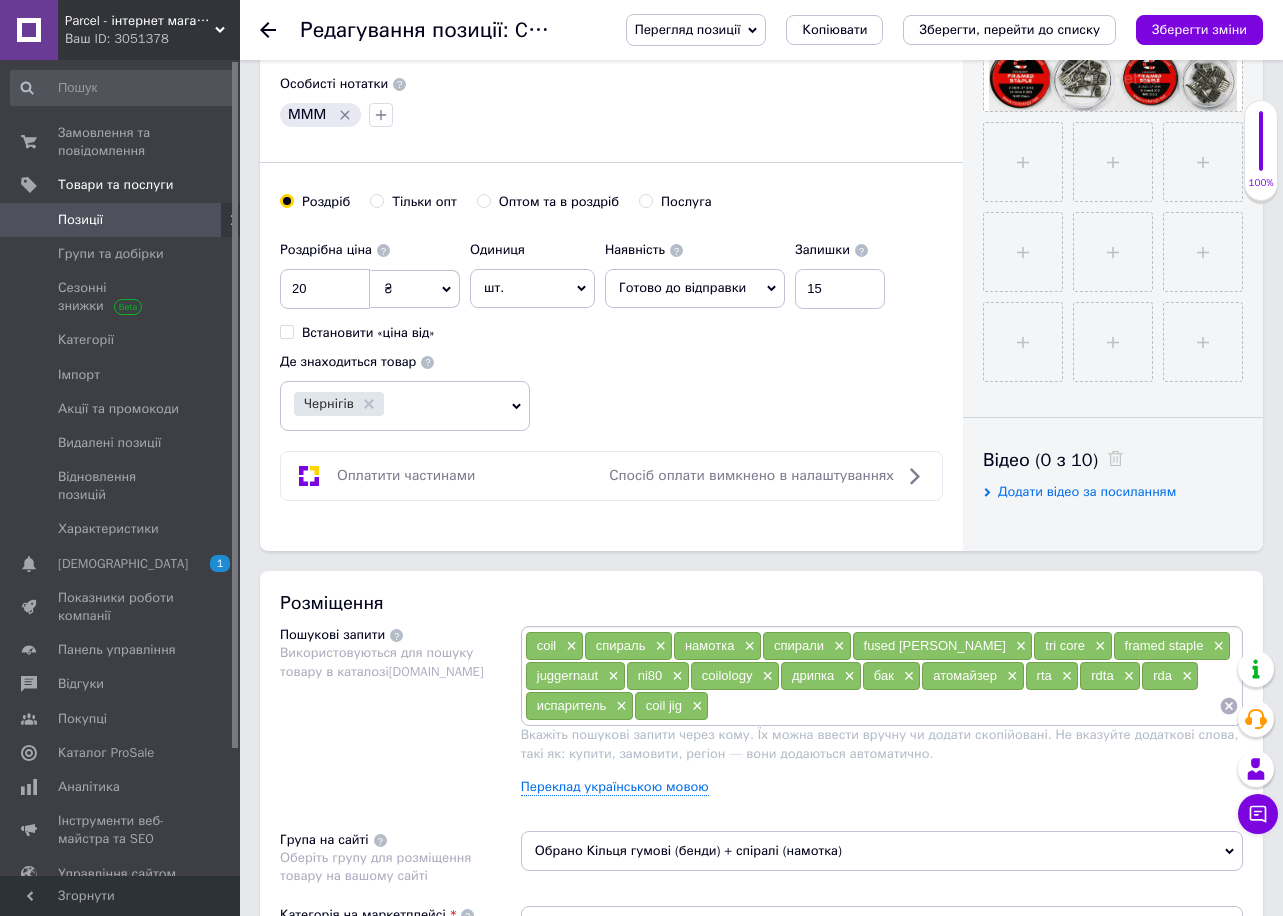 click on "Роздрібна ціна 20 ₴ $ EUR CHF GBP ¥ PLN ₸ MDL HUF KGS CNY TRY KRW lei Встановити «ціна від» Одиниця шт. Популярне комплект упаковка кв.м пара м кг пог.м послуга т а автоцистерна ампула б балон банка блістер бобіна бочка [PERSON_NAME] бухта в ват виїзд відро г г га година гр/кв.м гігакалорія д дав два місяці день доба доза є єврокуб з зміна к кВт каністра карат кв.дм кв.м кв.см кв.фут квартал кг кг/кв.м км колесо комплект коробка куб.дм куб.м л л лист м м мВт мл мм моток місяць мішок н набір номер о об'єкт од. п палетомісце пара партія пач пог.м послуга посівна одиниця птахомісце півроку пігулка 1" at bounding box center [611, 331] 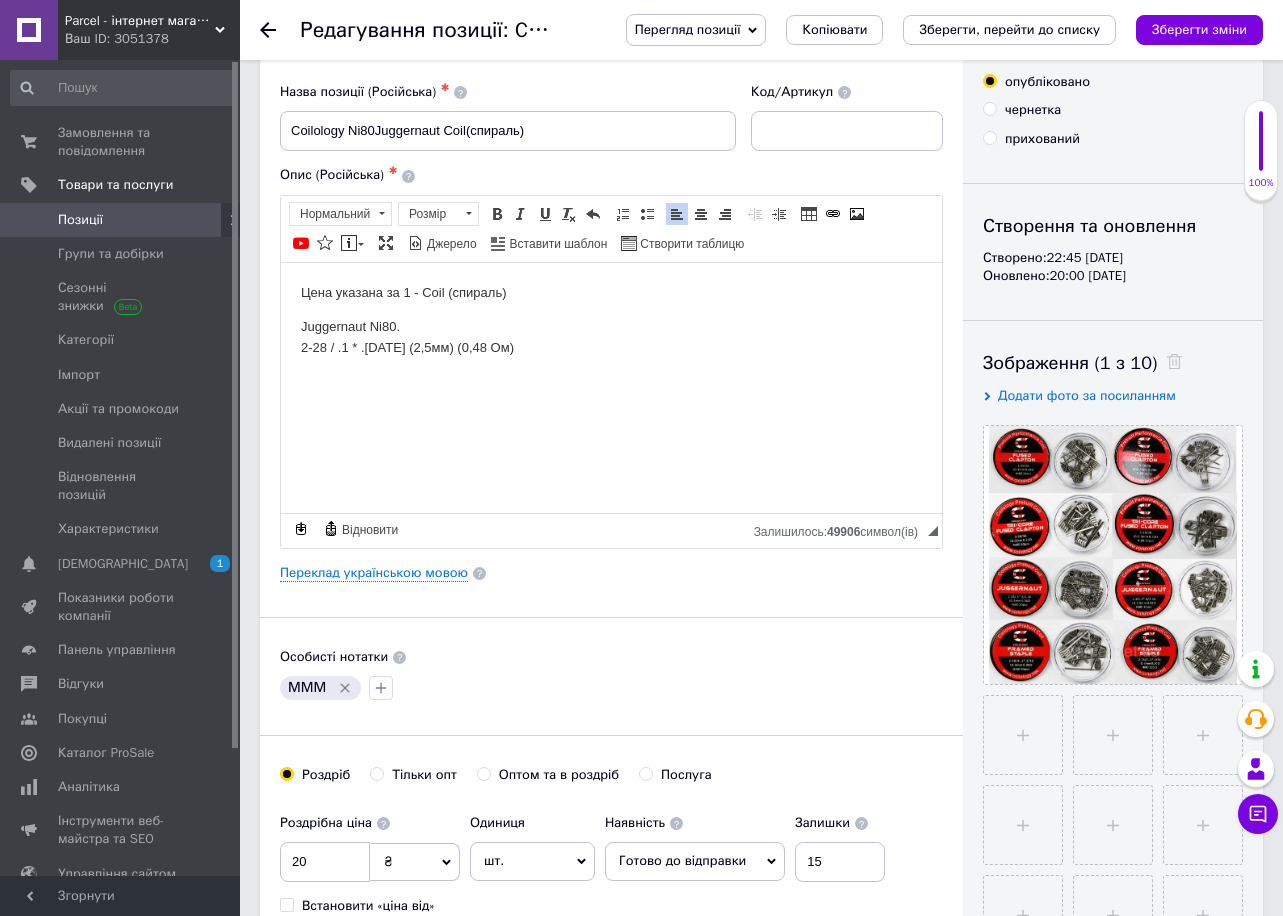 scroll, scrollTop: 100, scrollLeft: 0, axis: vertical 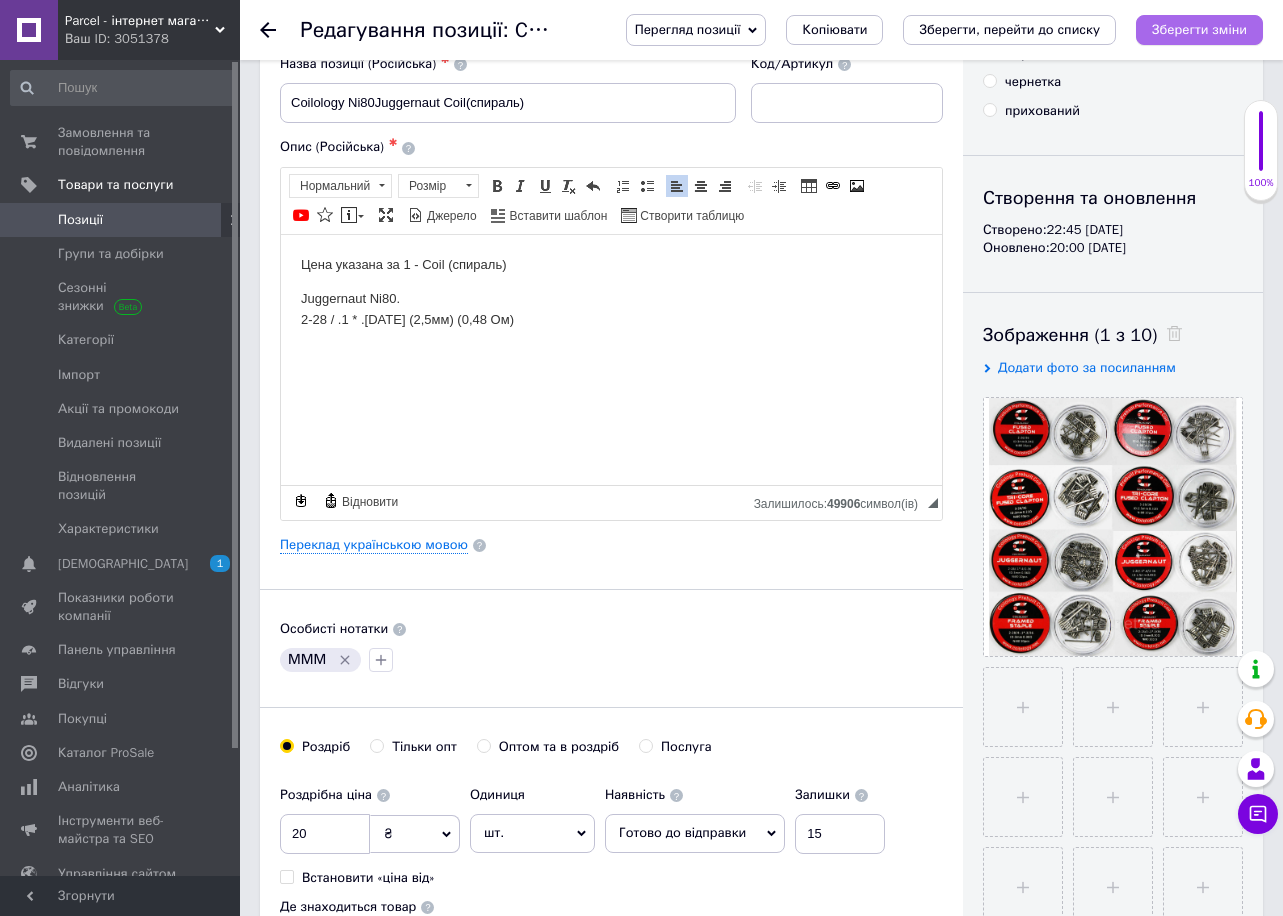 click on "Зберегти зміни" at bounding box center [1199, 29] 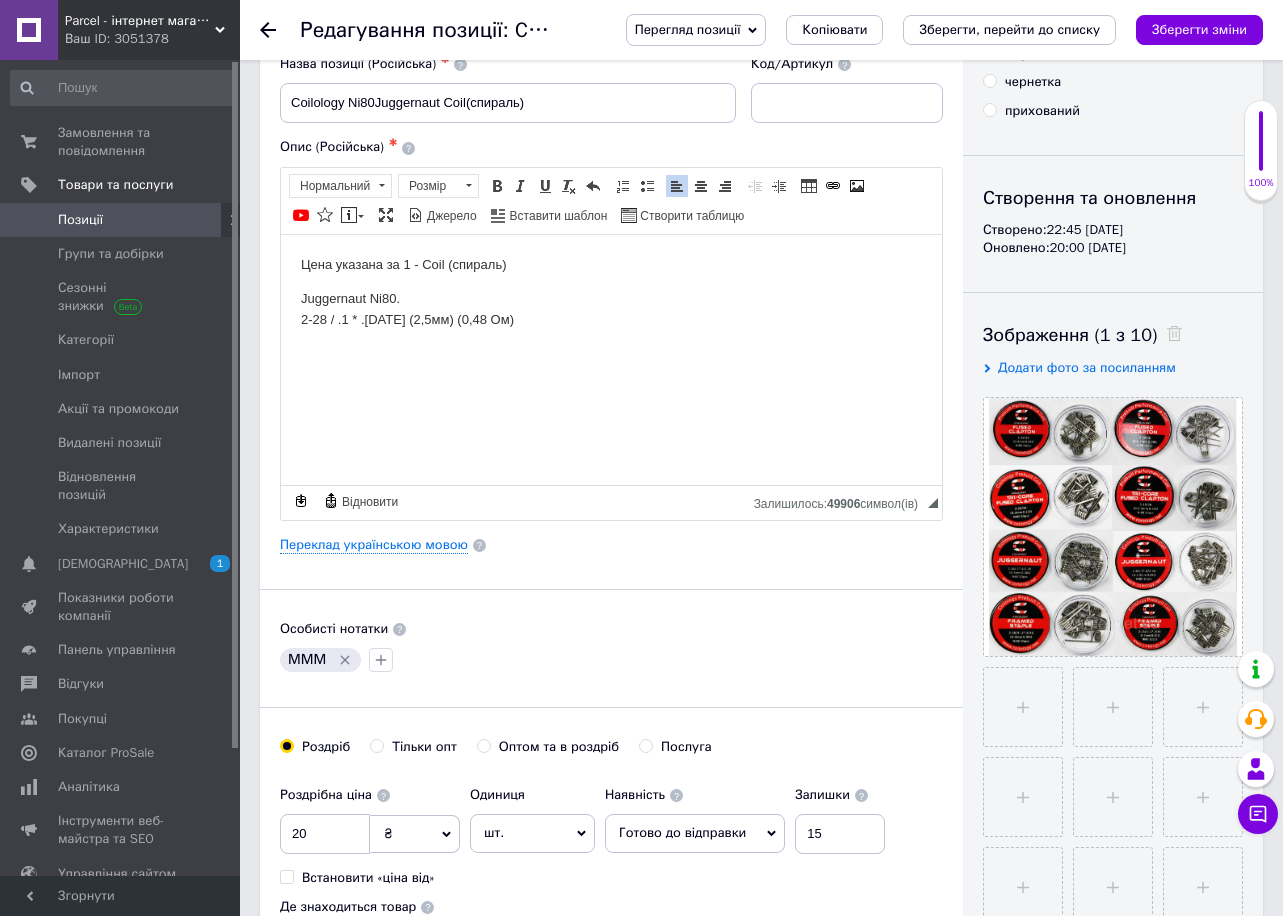 click on "Основна інформація Назва позиції (Російська) ✱ Coilology Ni80Juggernaut Coil(спираль) Код/Артикул Опис (Російська) ✱ Цена указана за 1 - Coil (спираль)
Juggernaut Ni80.
2-28 / .1 * .[DATE] (2,5мм) (0,48 Ом)
Розширений текстовий редактор, 28D4F61F-91F5-4877-B722-2C50F619B470 Панель інструментів редактора Форматування Нормальний Розмір Розмір   Жирний  Сполучення клавіш Ctrl+B   Курсив  Сполучення клавіш Ctrl+I   Підкреслений  Сполучення клавіш Ctrl+U   Видалити форматування   Повернути  Сполучення клавіш Ctrl+Z   Вставити/видалити нумерований список   Вставити/видалити маркований список   По лівому краю         $" at bounding box center [761, 1462] 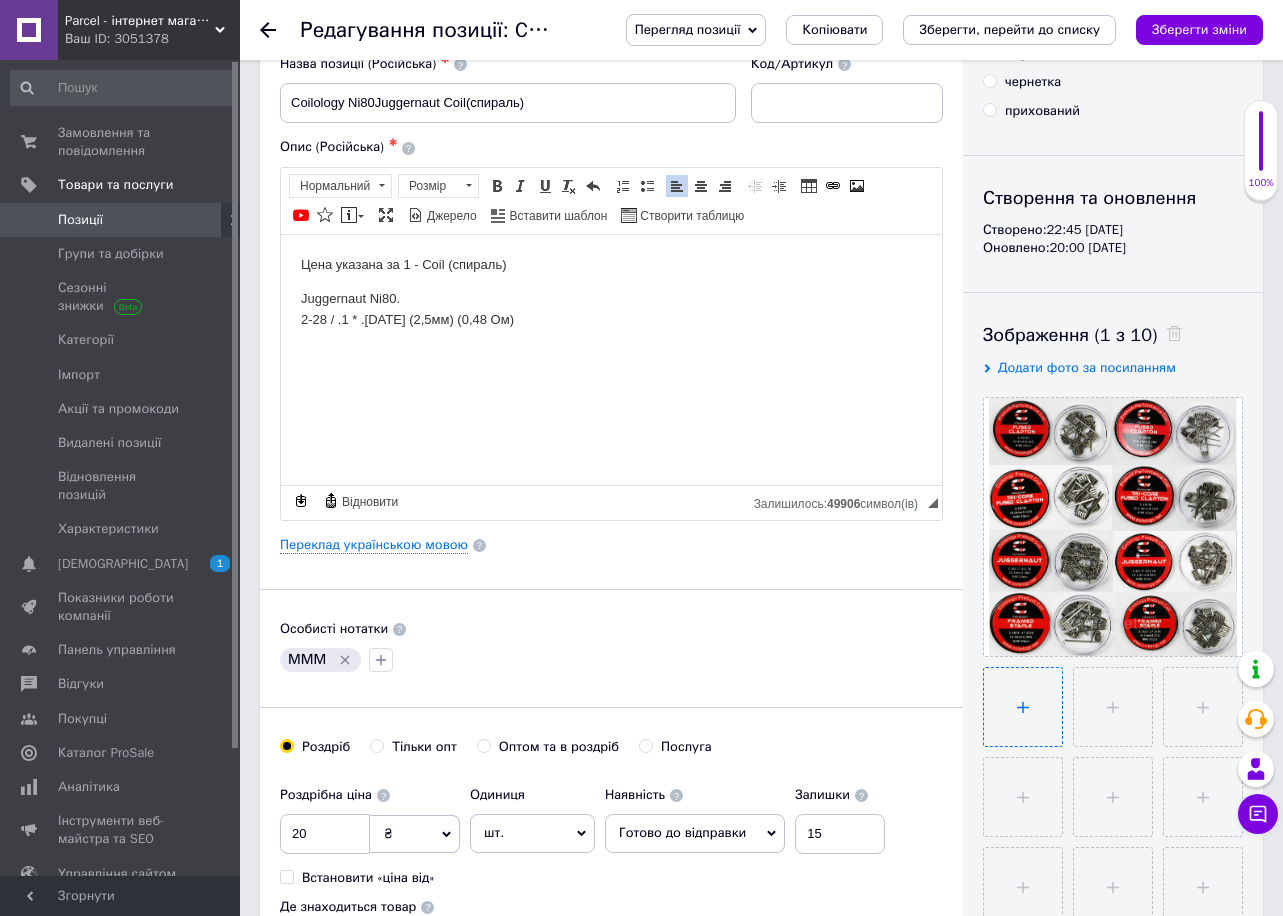 click at bounding box center [1023, 707] 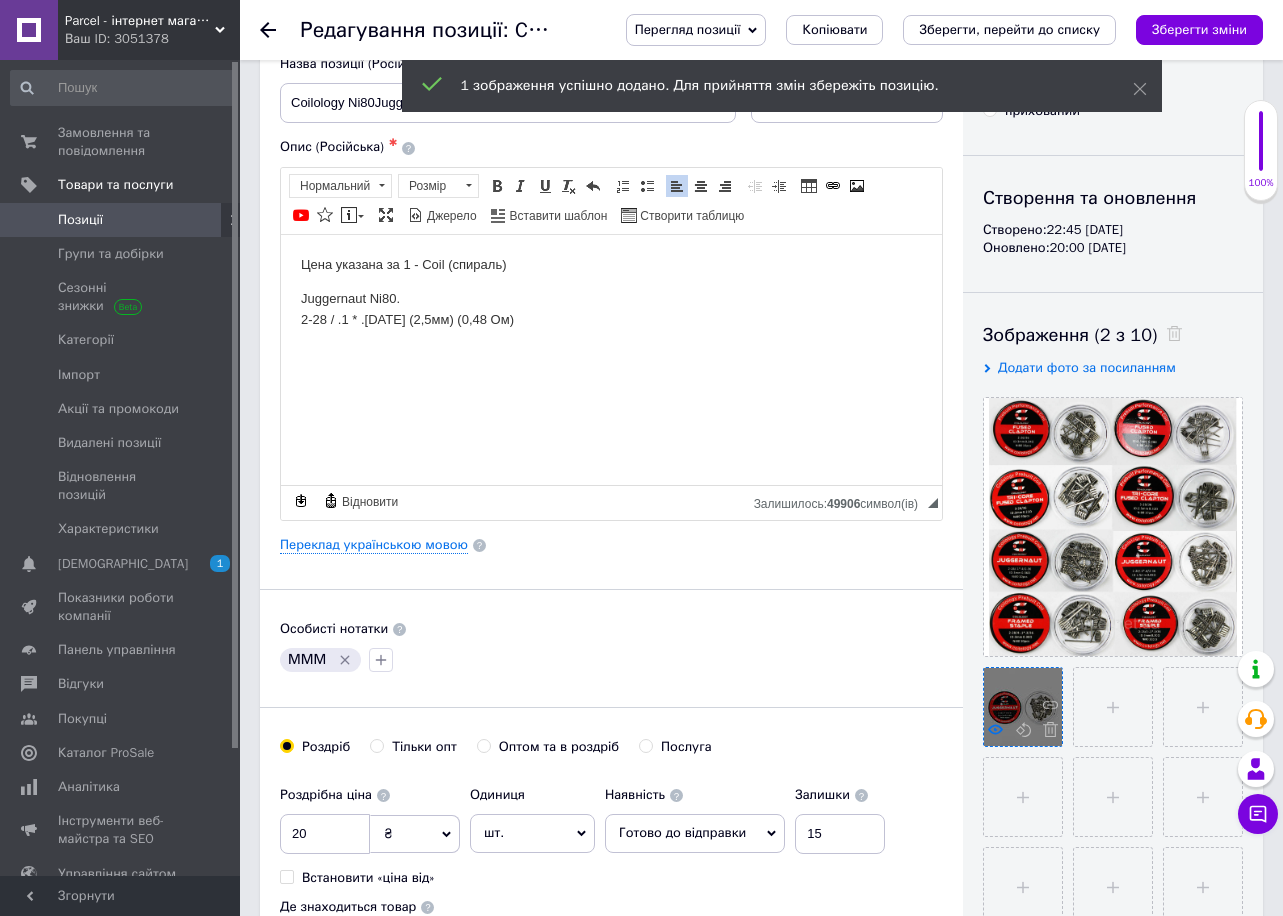 click 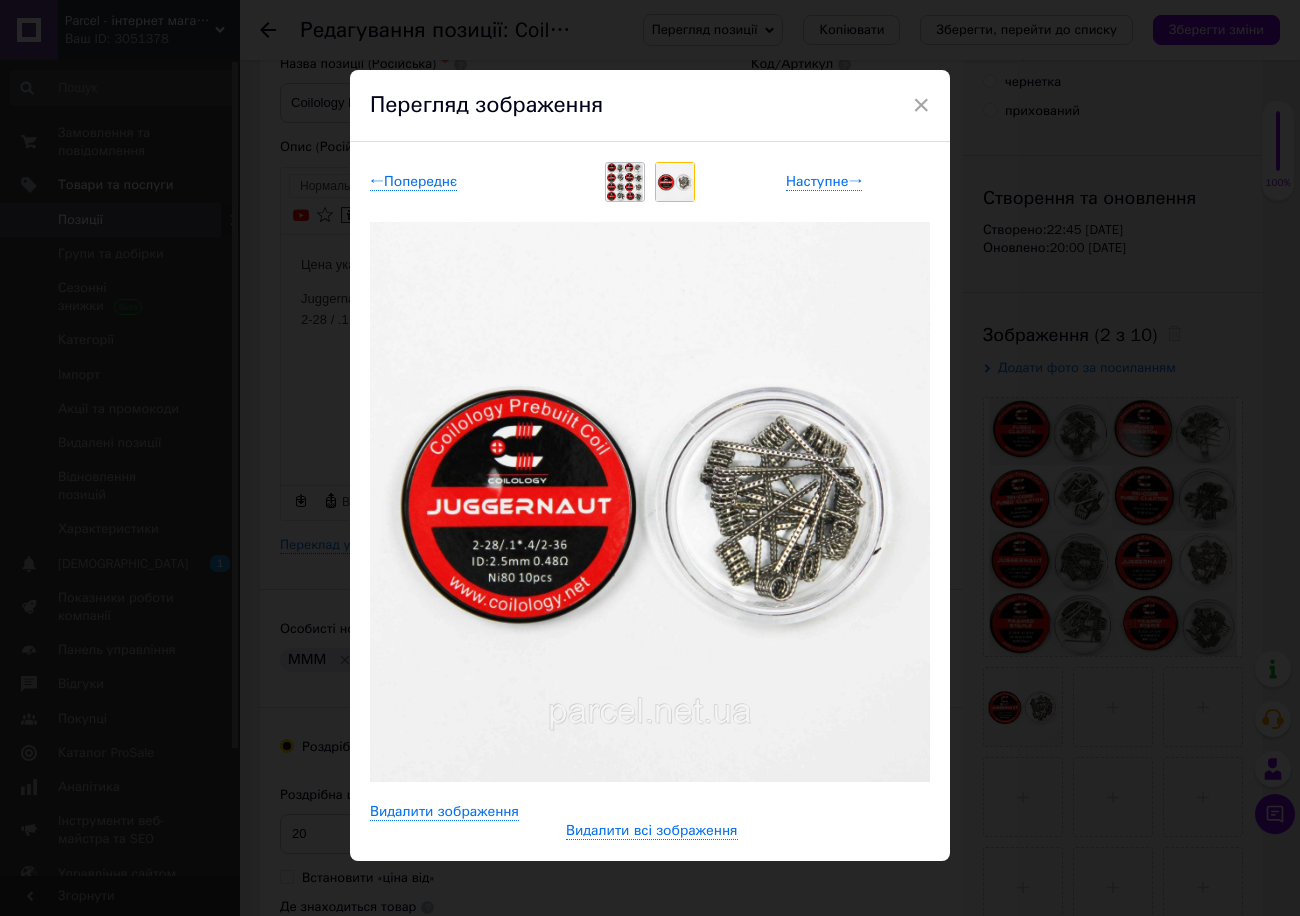 click on "× Перегляд зображення ← Попереднє Наступне → Видалити зображення Видалити всі зображення" at bounding box center [650, 458] 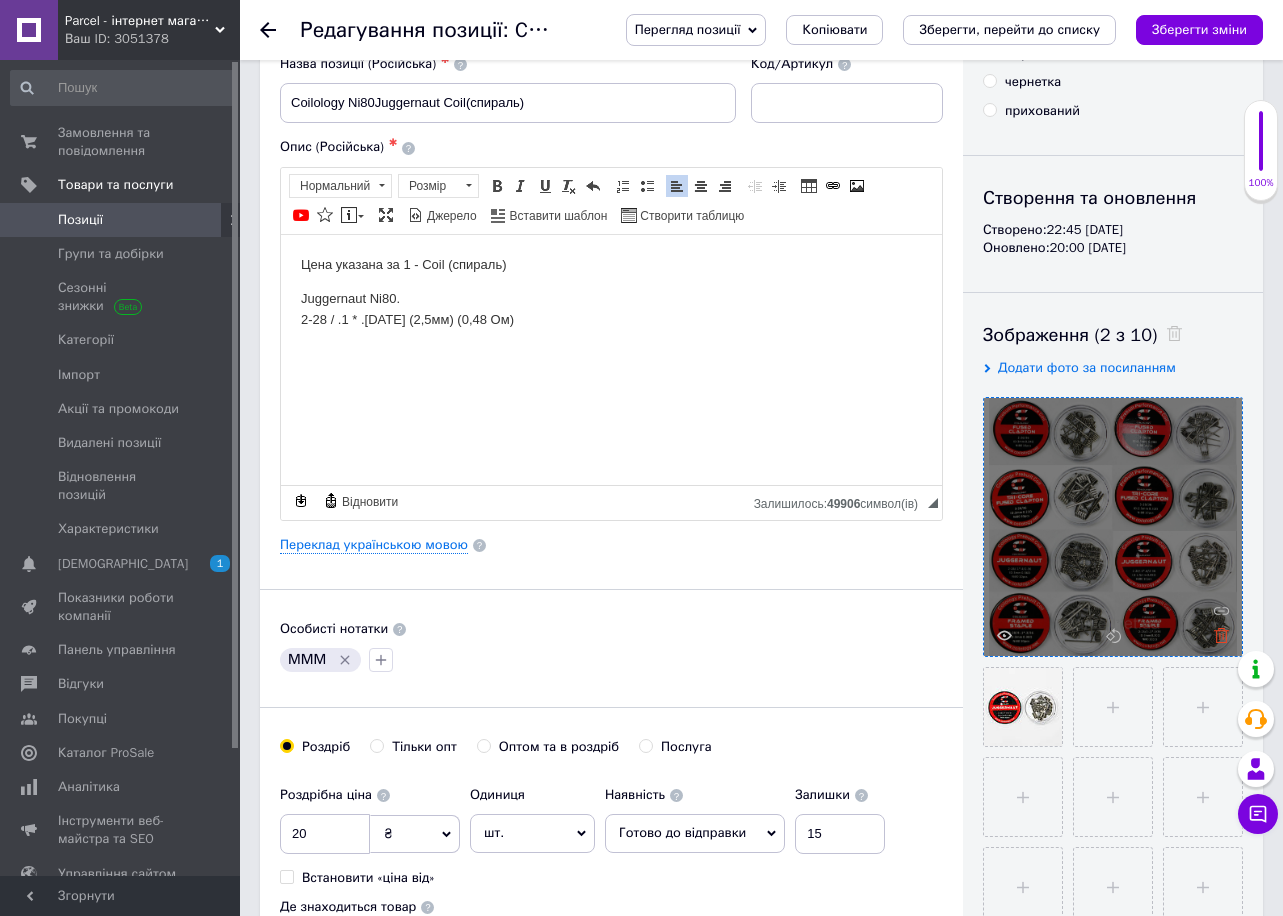 click 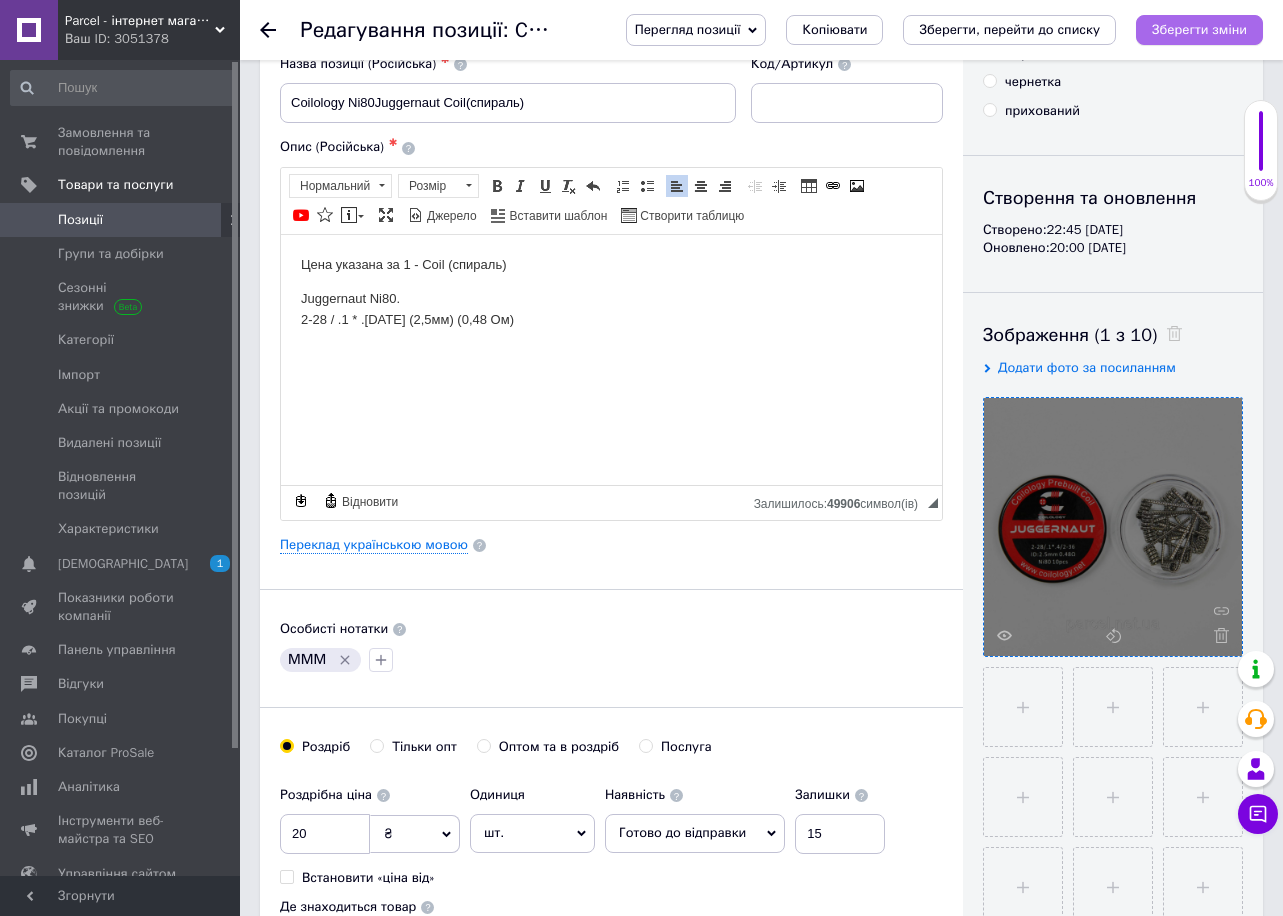click on "Зберегти зміни" at bounding box center (1199, 29) 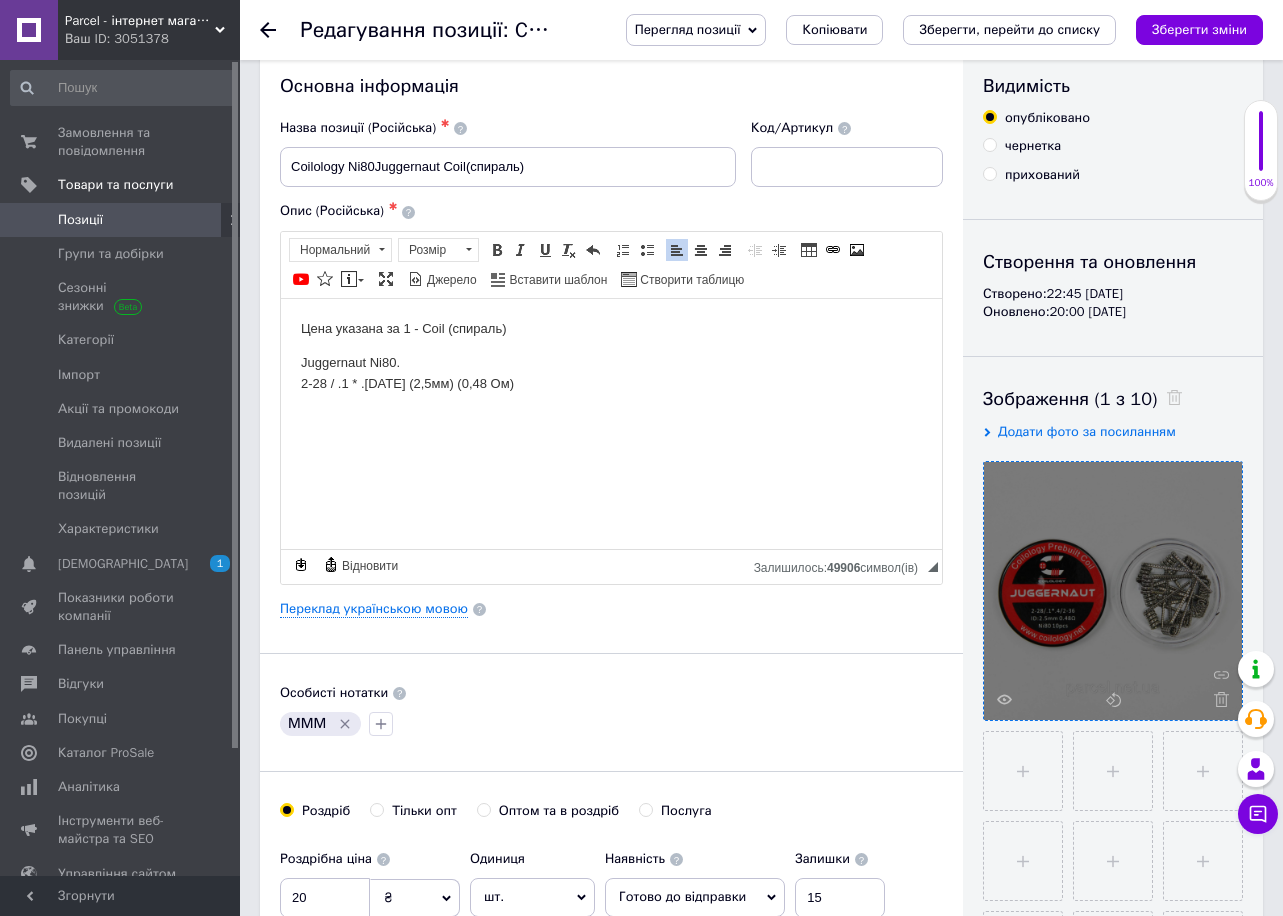 scroll, scrollTop: 0, scrollLeft: 0, axis: both 